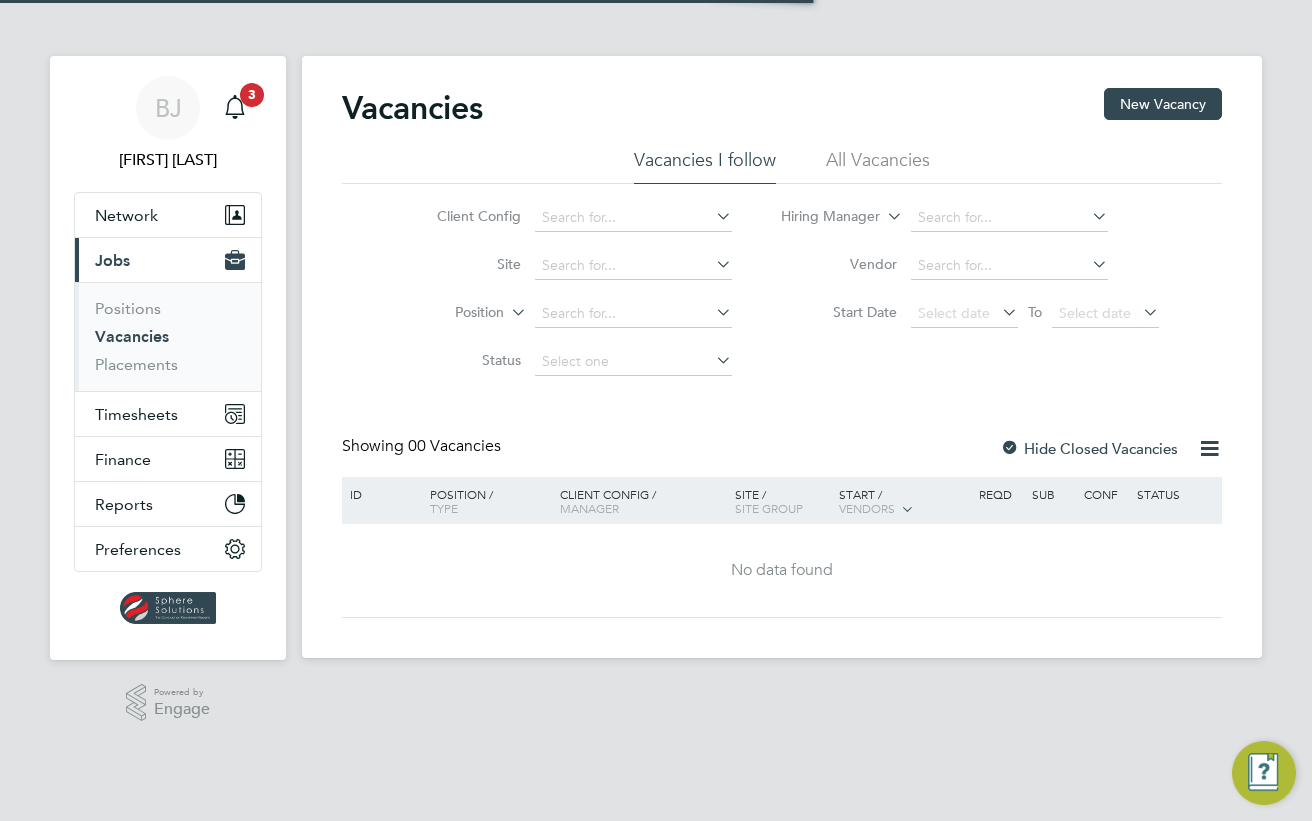 scroll, scrollTop: 0, scrollLeft: 0, axis: both 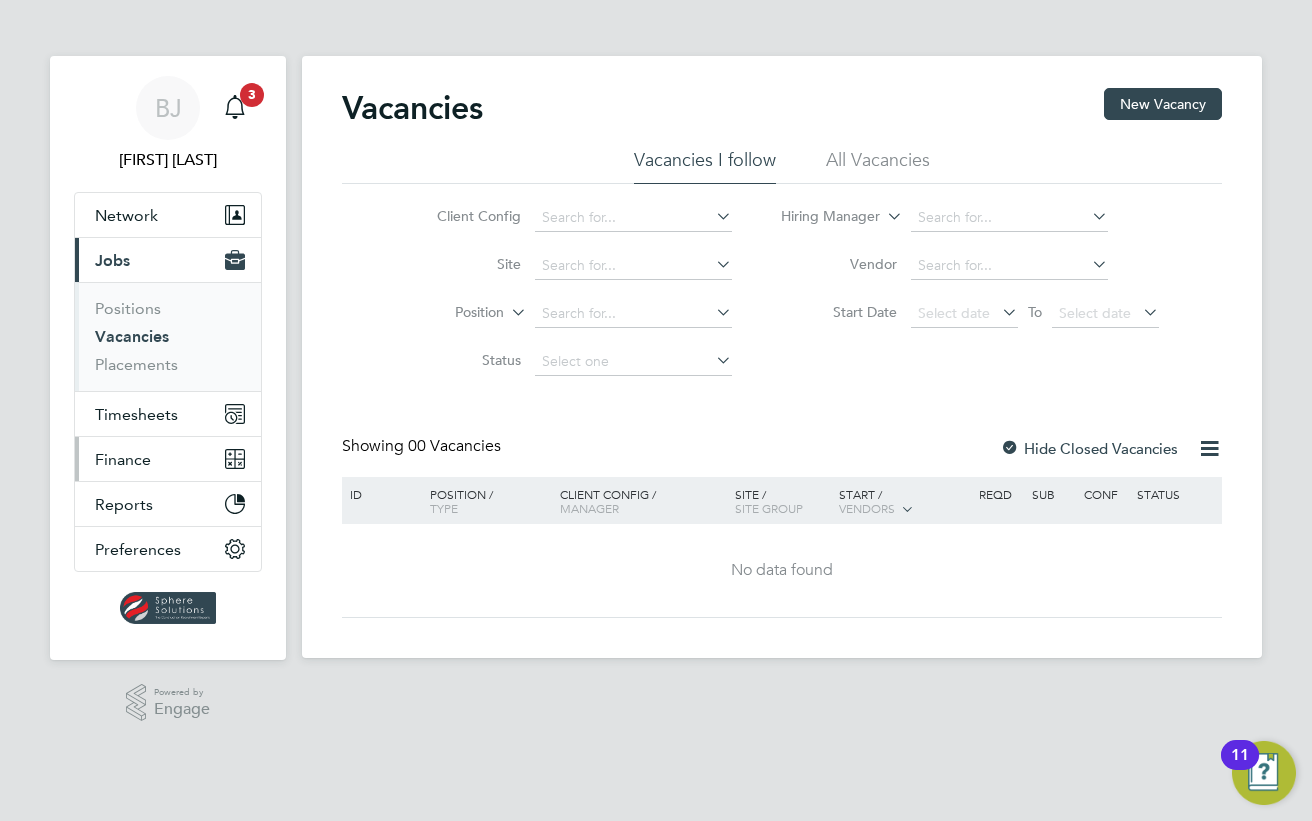 click on "Finance" at bounding box center (123, 459) 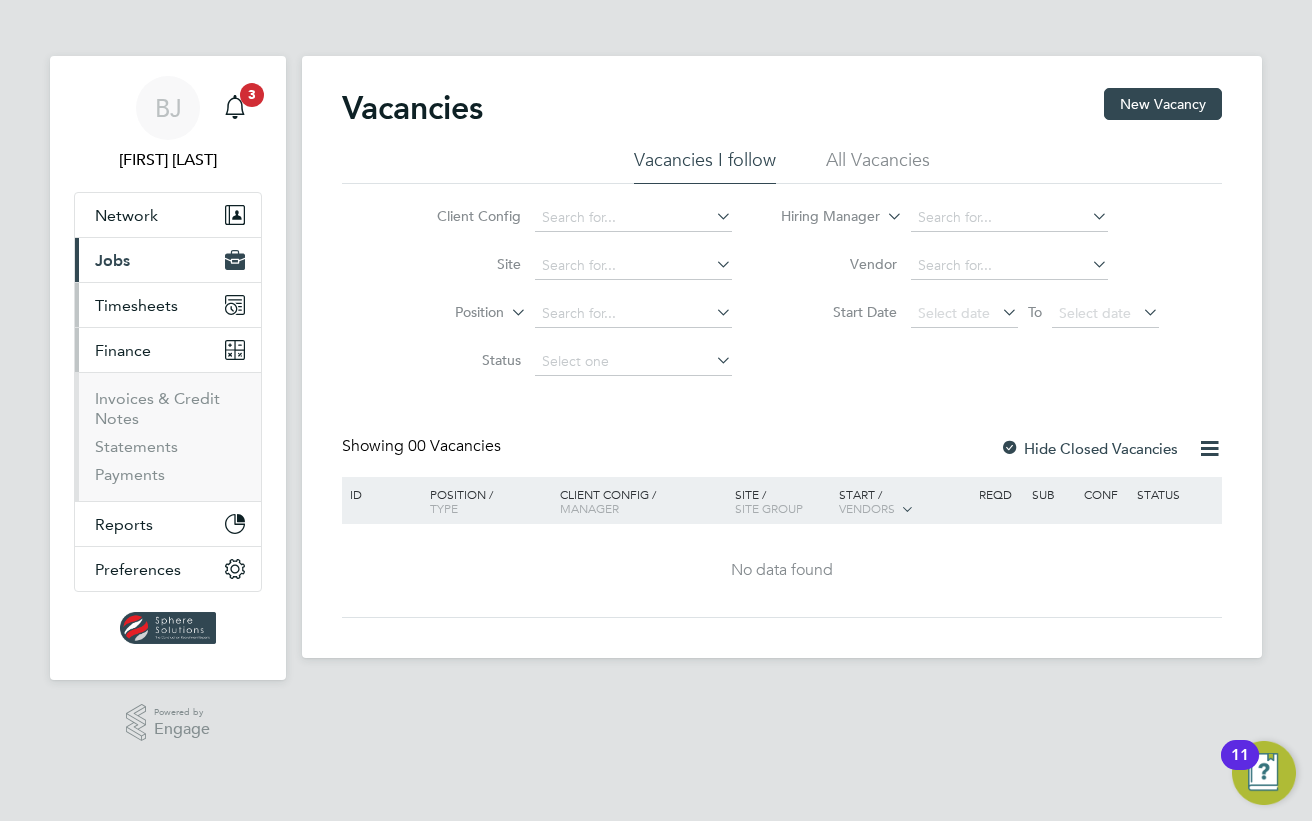 click on "Timesheets" at bounding box center [136, 305] 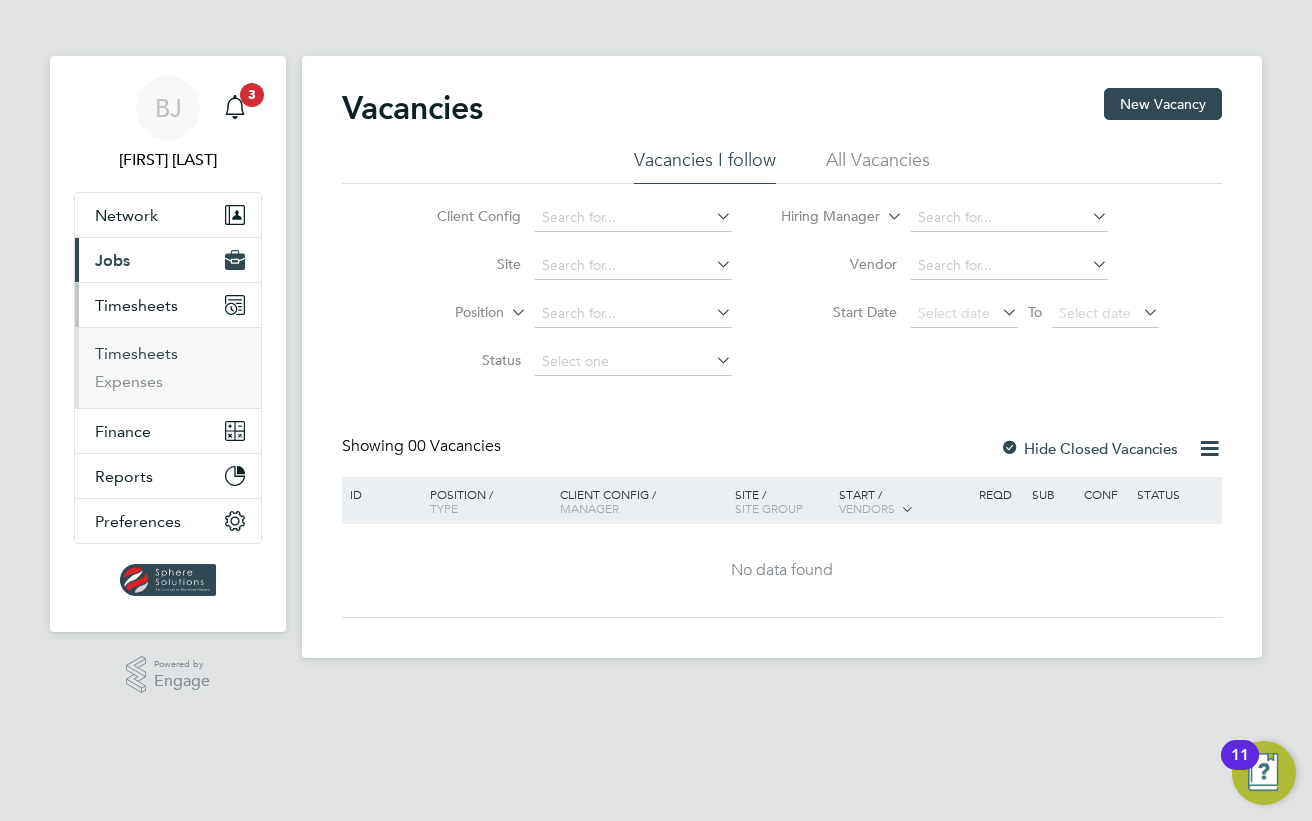 click on "Timesheets" at bounding box center [136, 353] 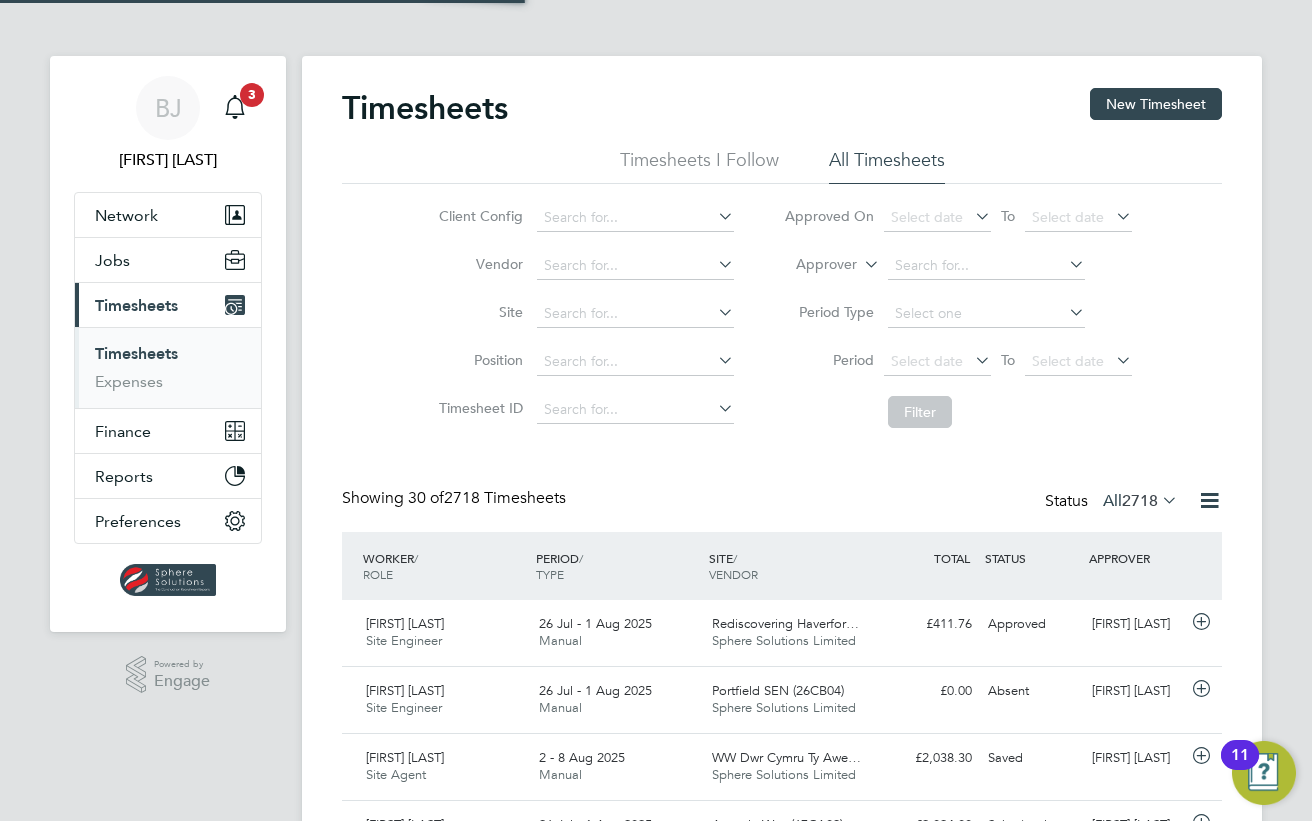 scroll, scrollTop: 10, scrollLeft: 10, axis: both 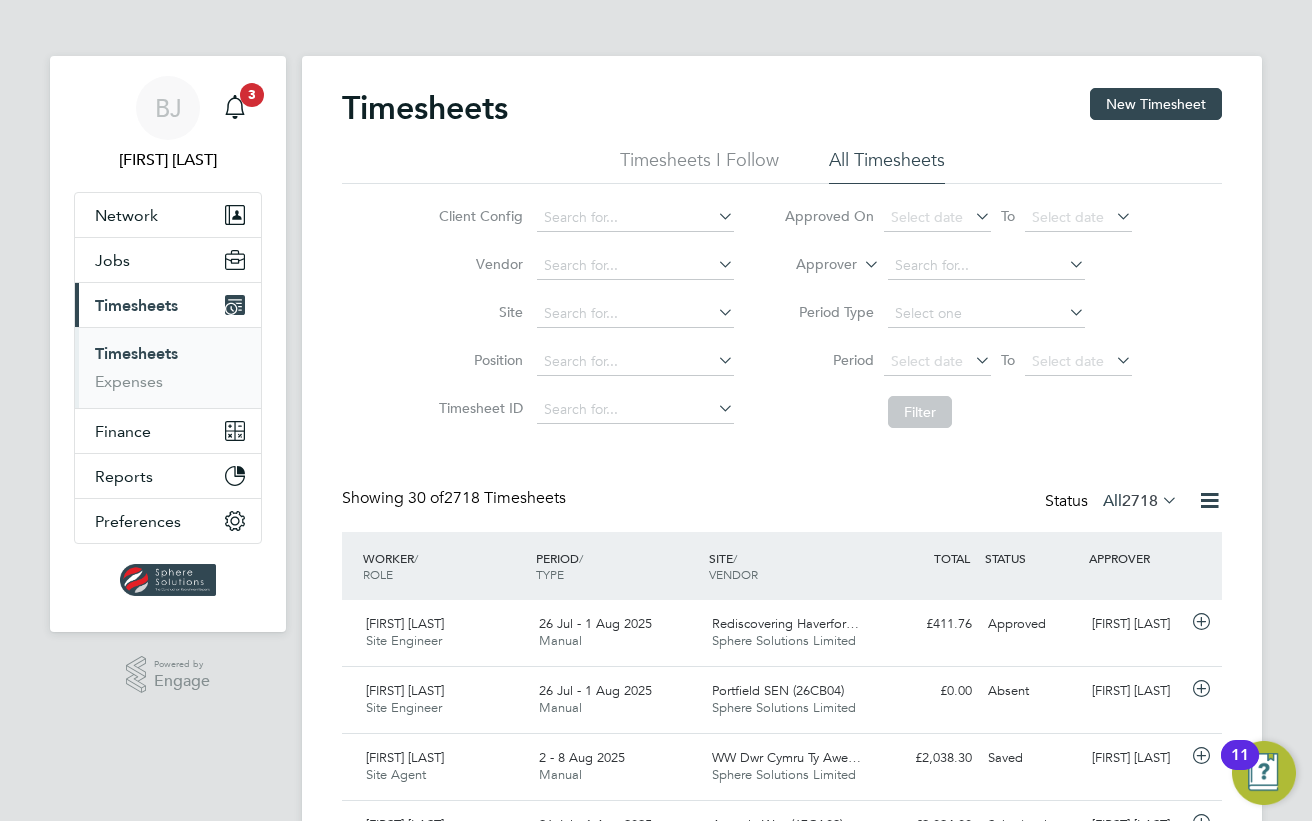 drag, startPoint x: 869, startPoint y: 259, endPoint x: 858, endPoint y: 261, distance: 11.18034 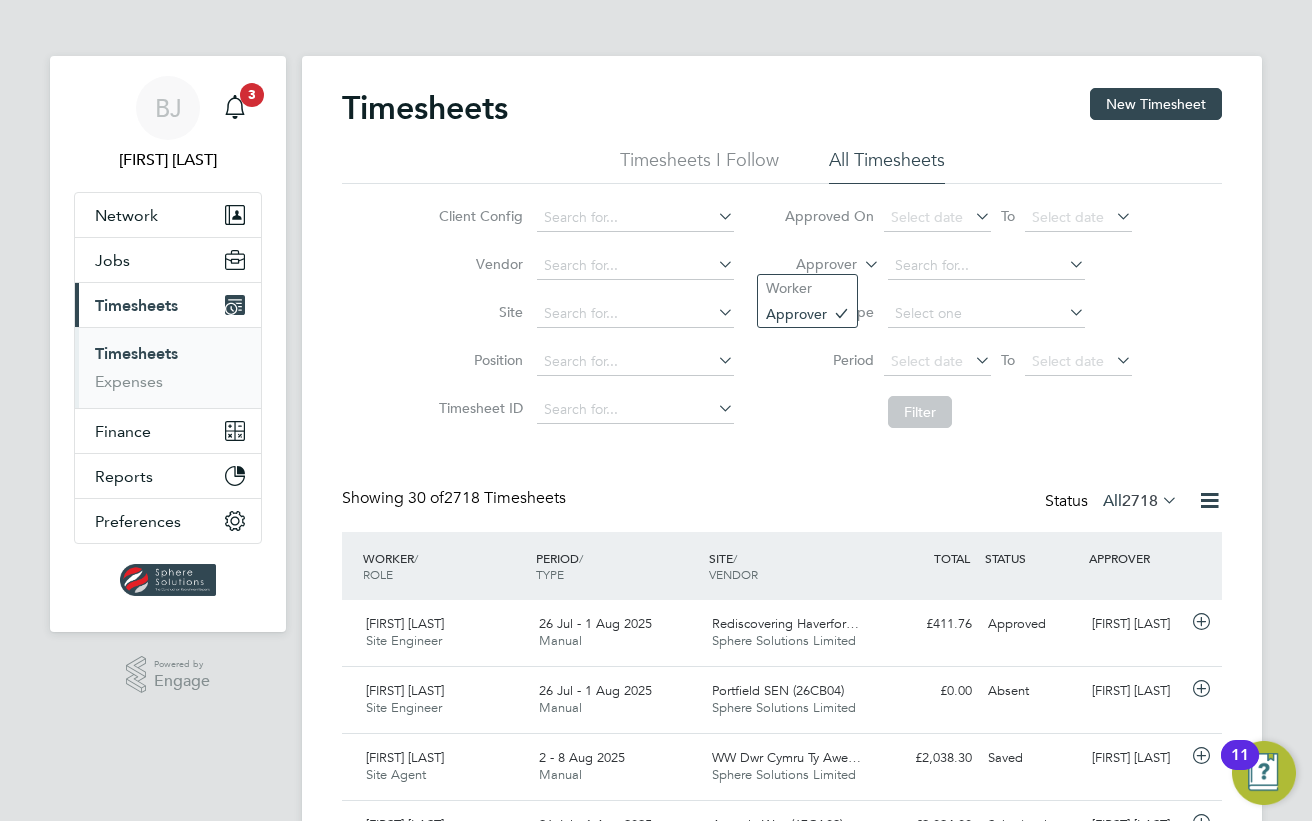 click on "Approver" 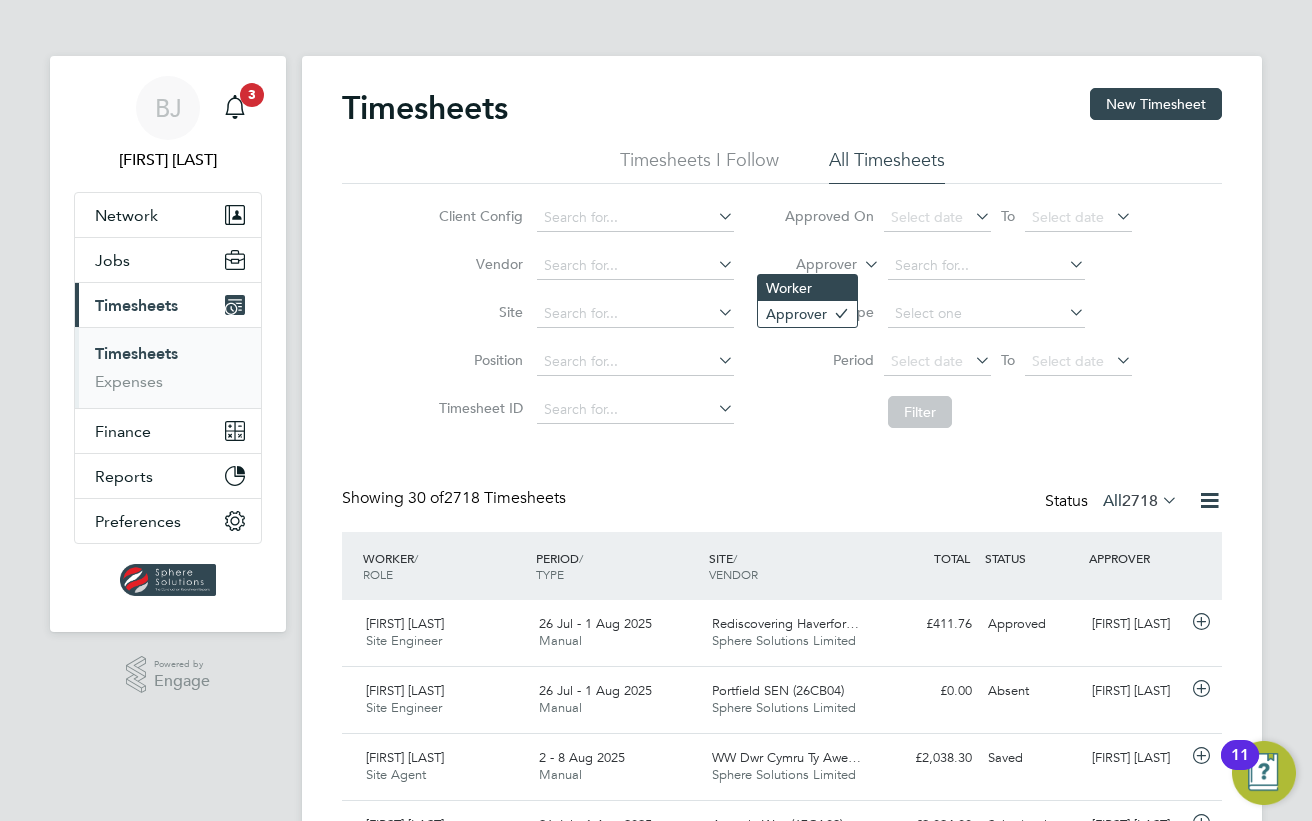 click on "Worker" 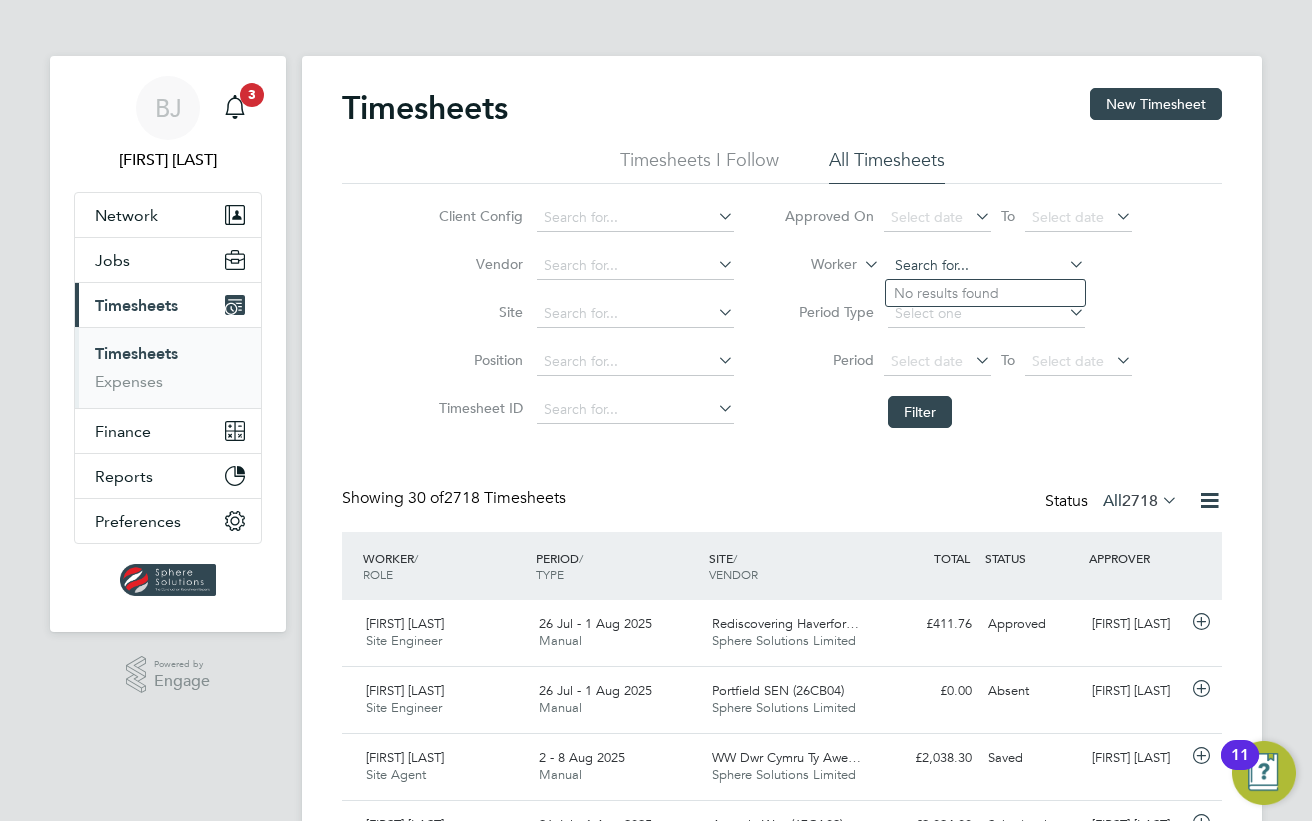 click 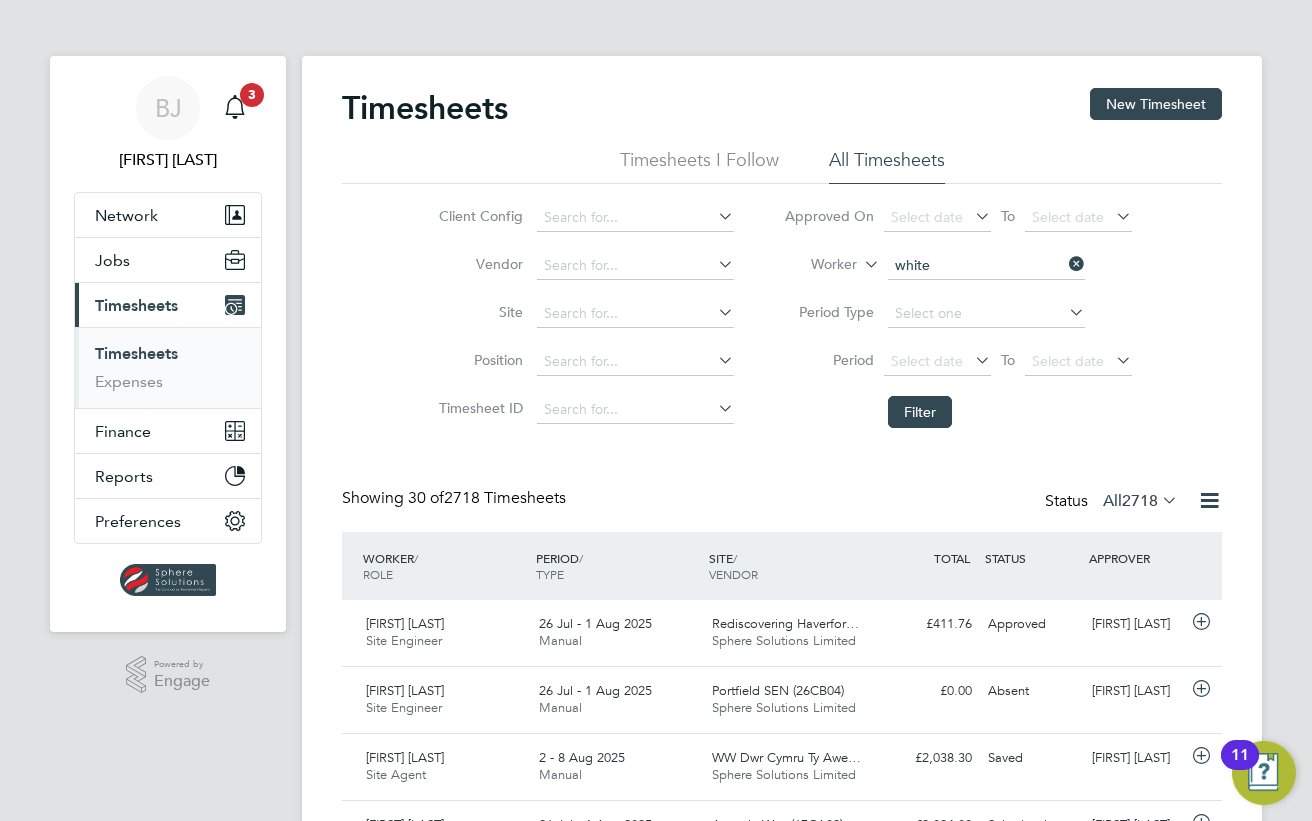 click on "[FIRST]  [LAST]" 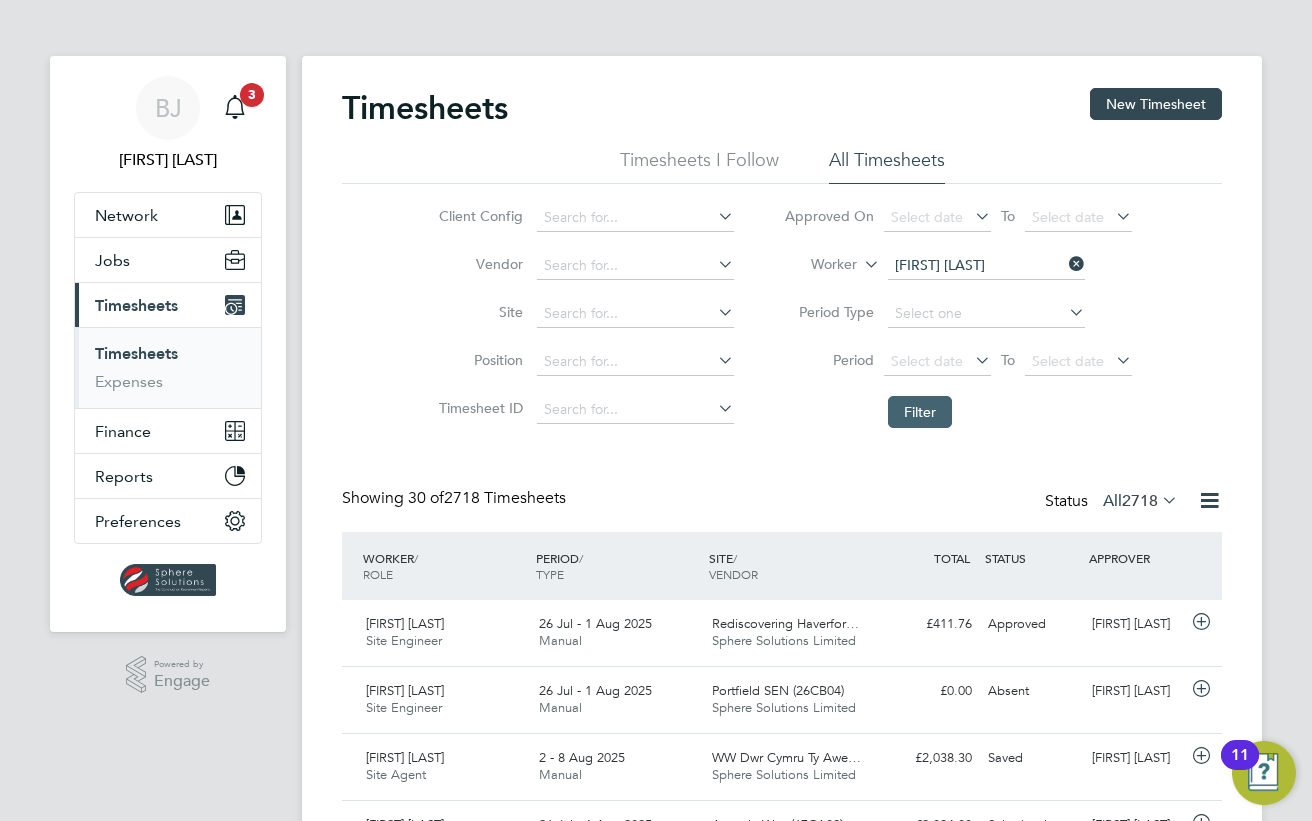 click on "Filter" 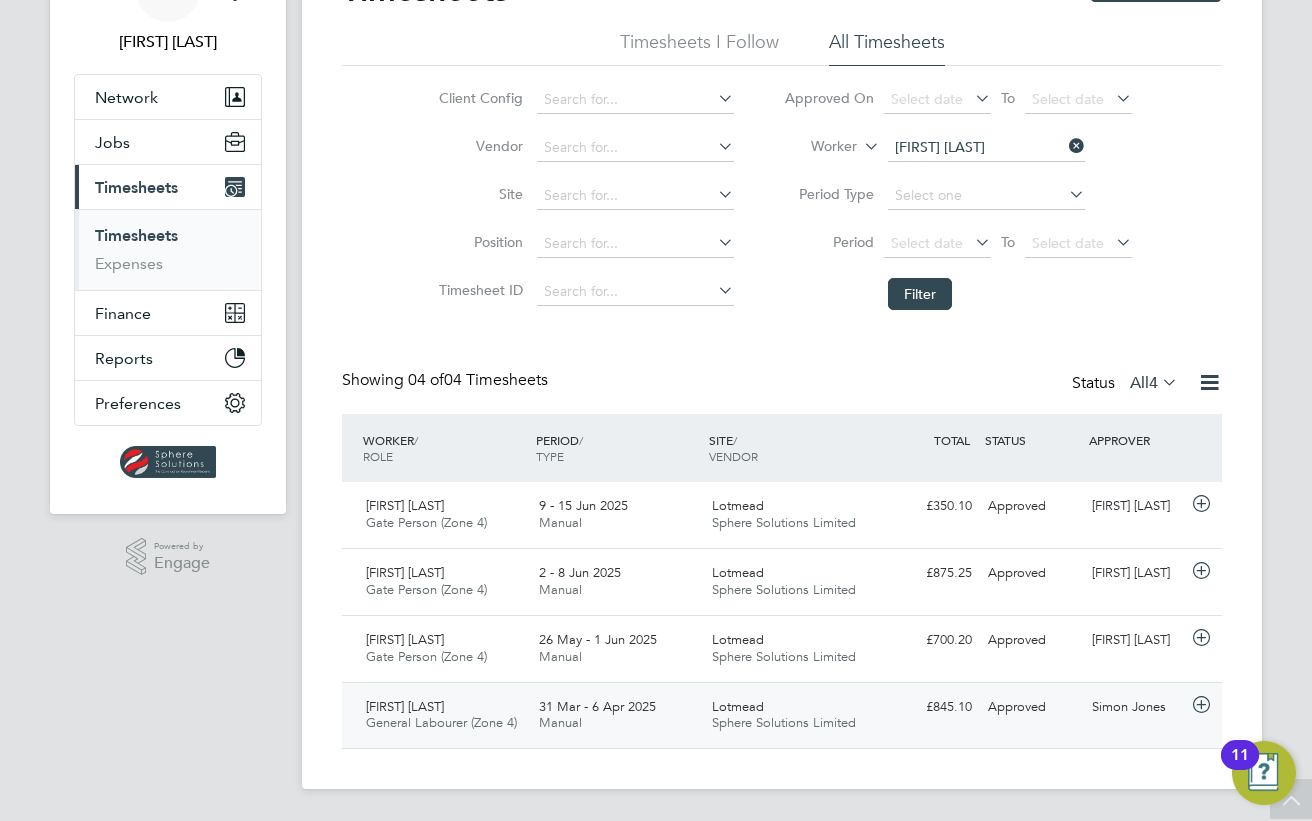click on "£845.10 Approved" 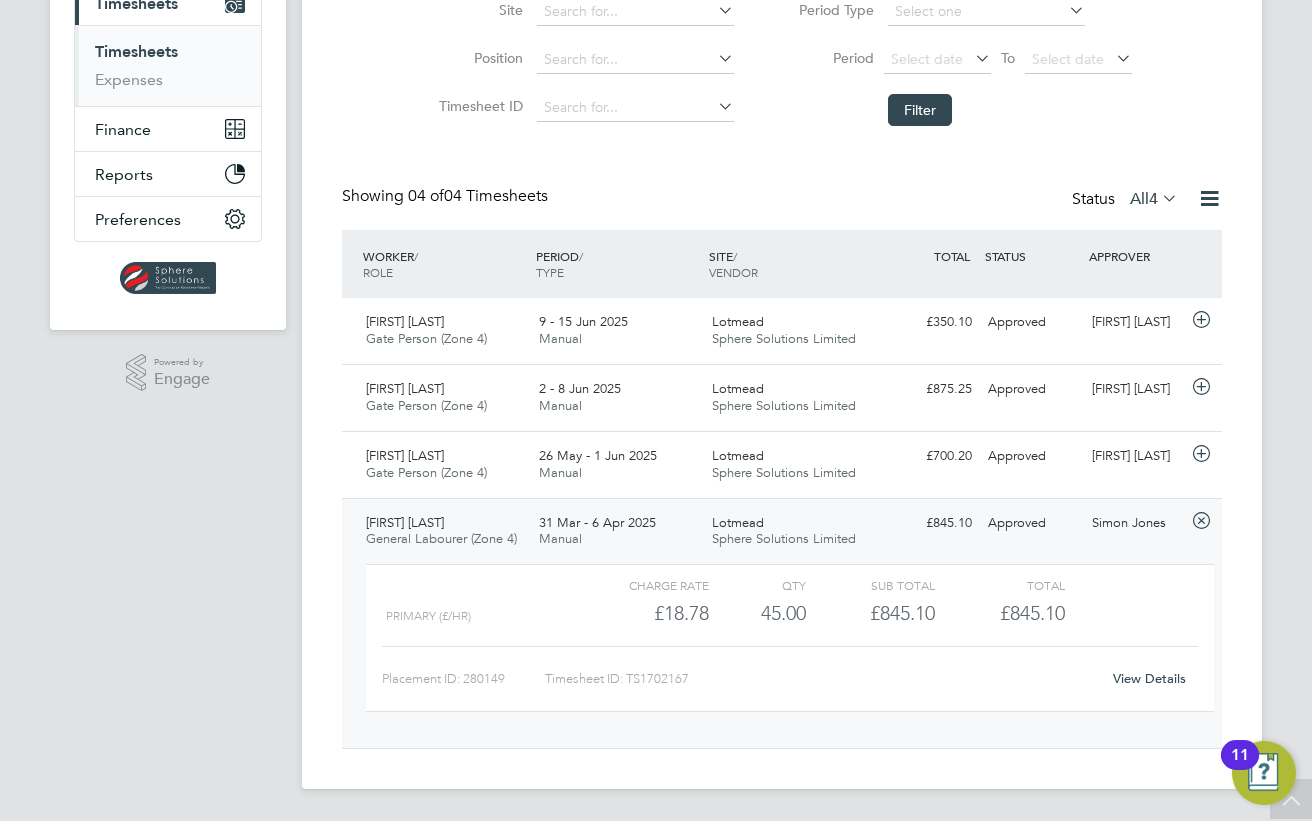 click on "View Details" 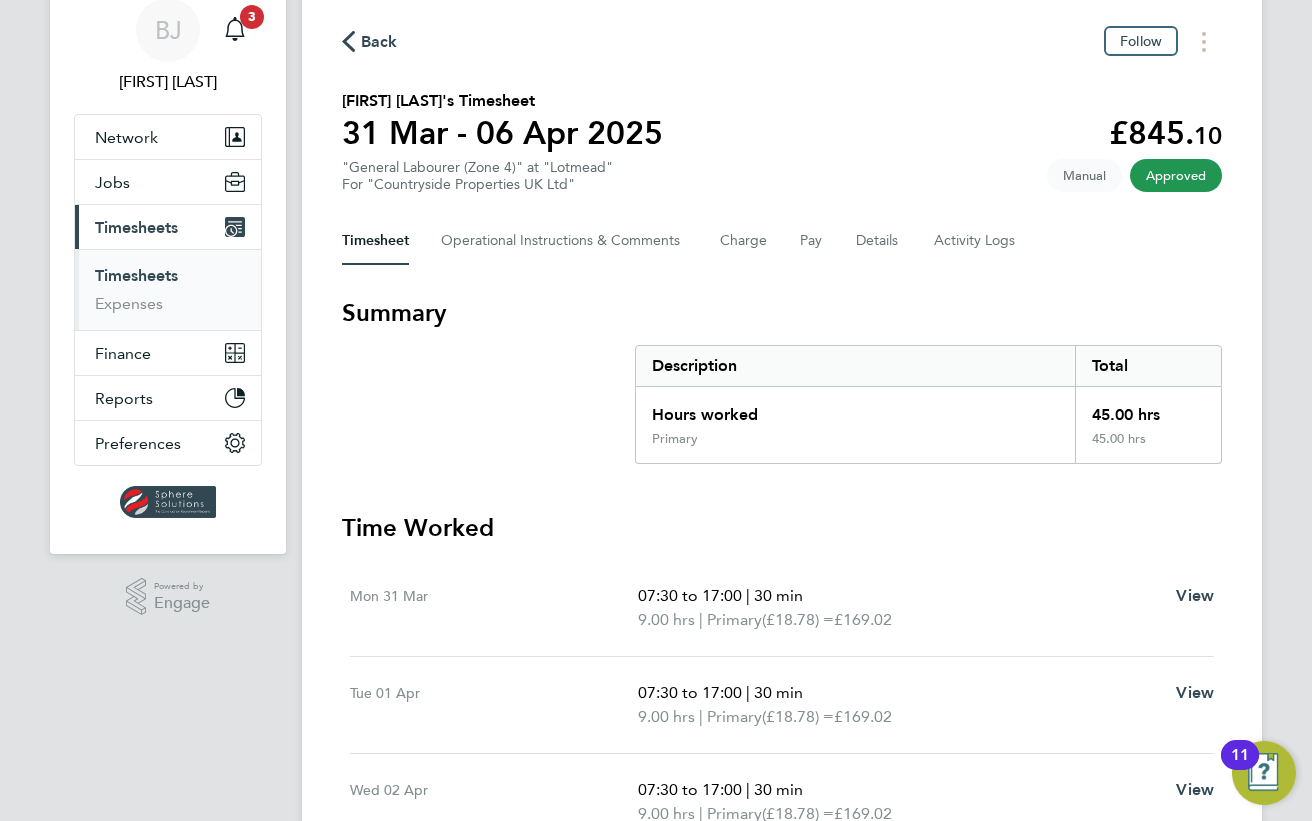 scroll, scrollTop: 0, scrollLeft: 0, axis: both 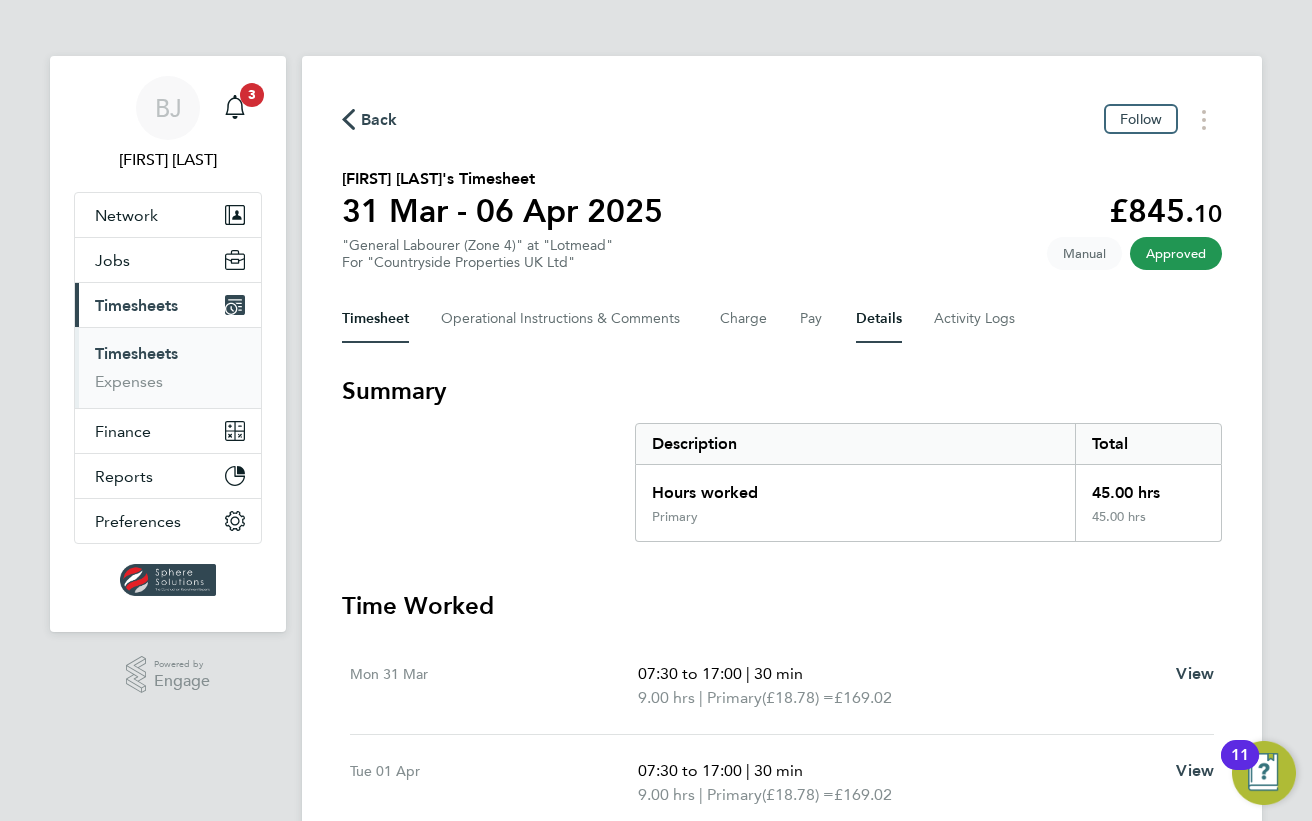 click on "Details" at bounding box center (879, 319) 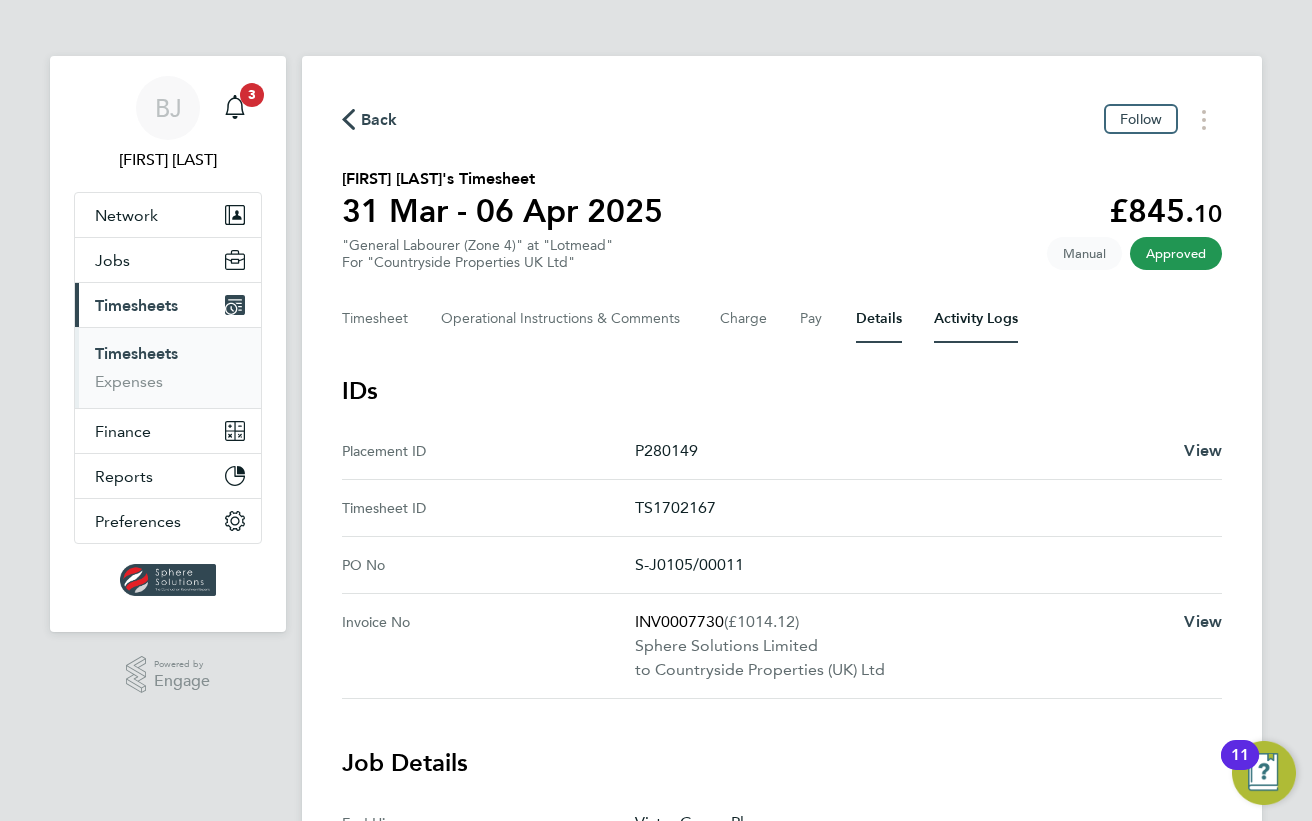 click on "Activity Logs" at bounding box center (976, 319) 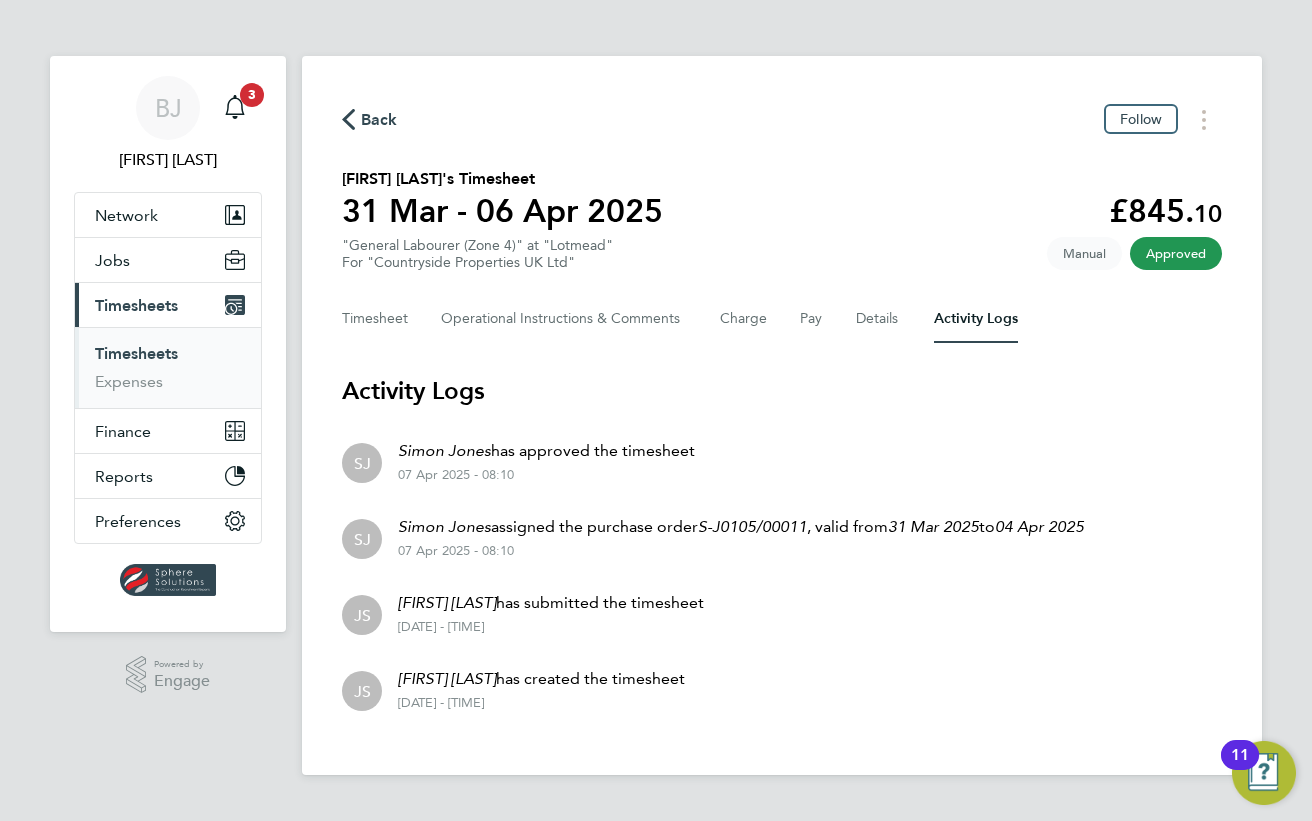 click on "Simon Jones" 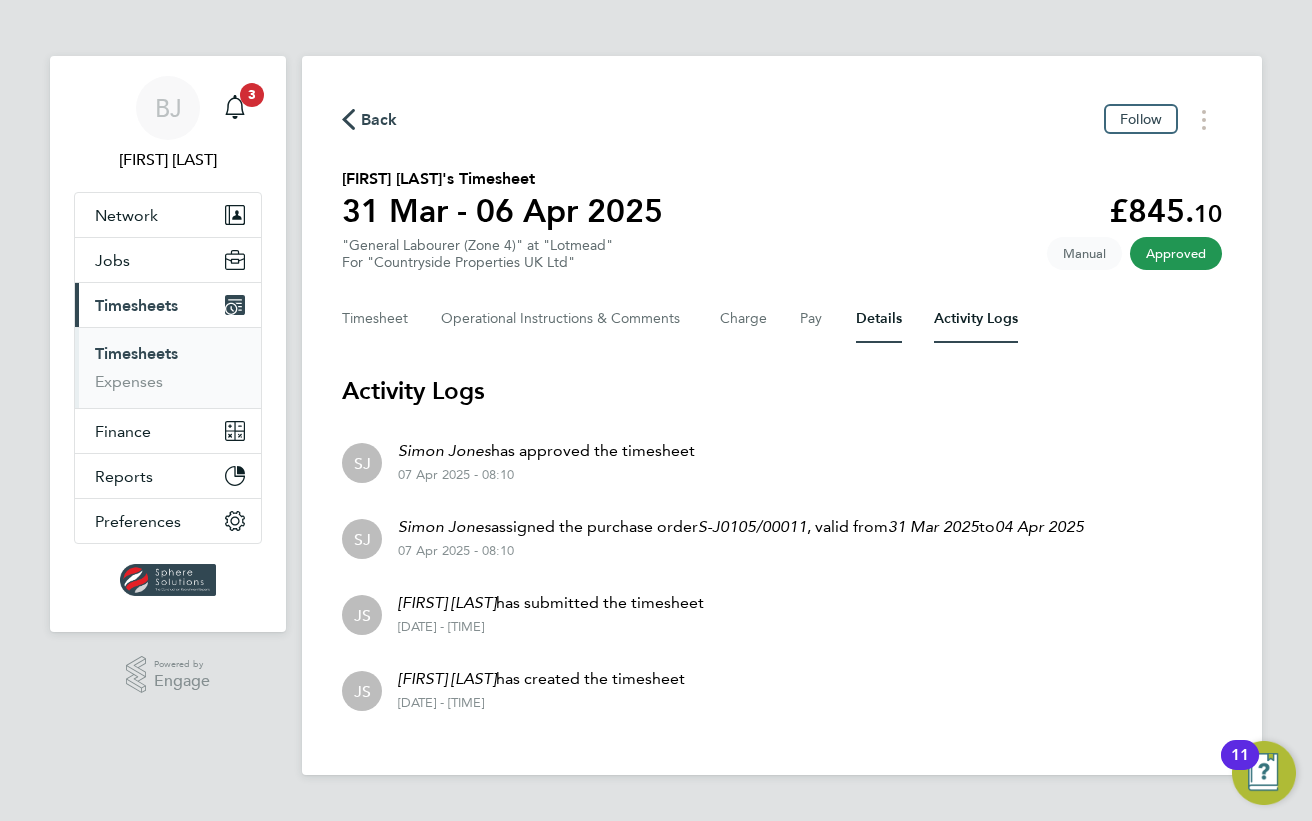click on "Details" at bounding box center [879, 319] 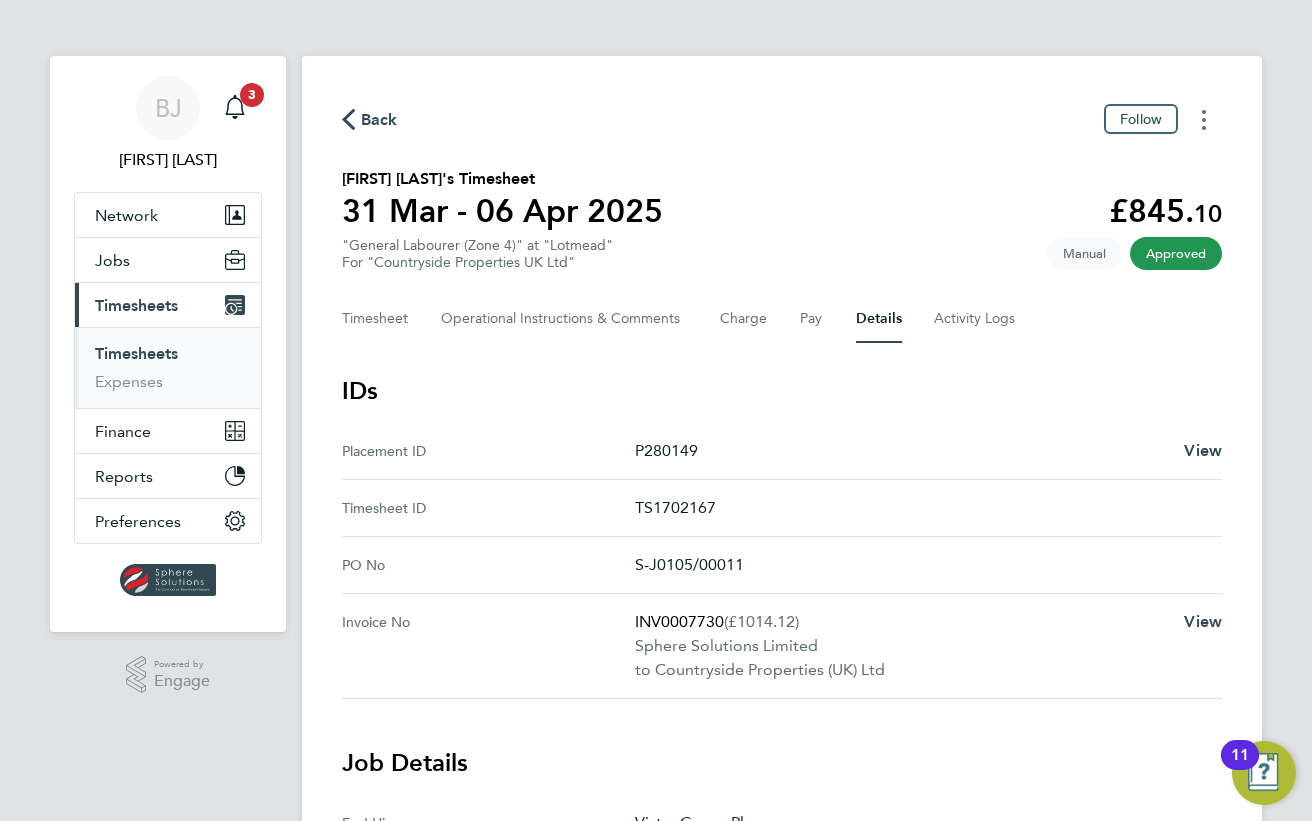 click at bounding box center [1204, 119] 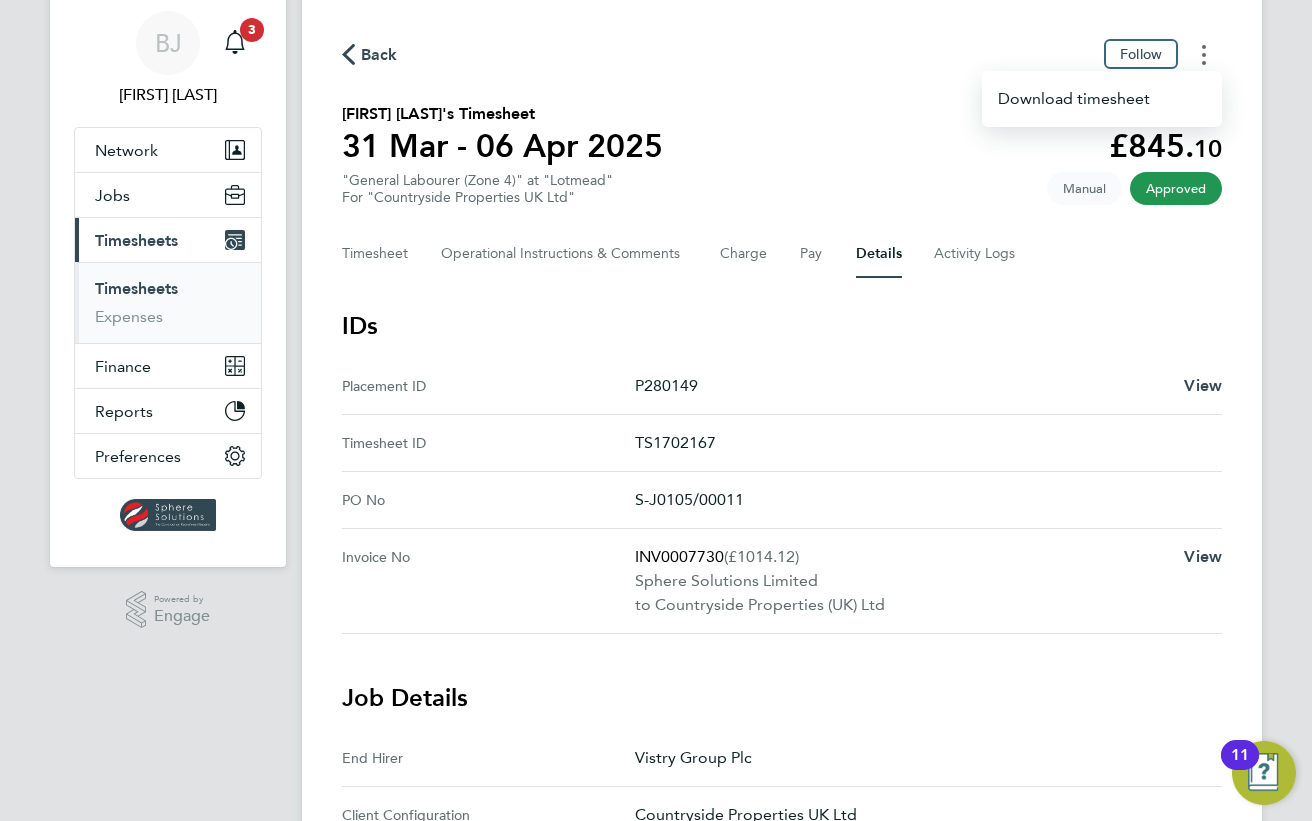 scroll, scrollTop: 100, scrollLeft: 0, axis: vertical 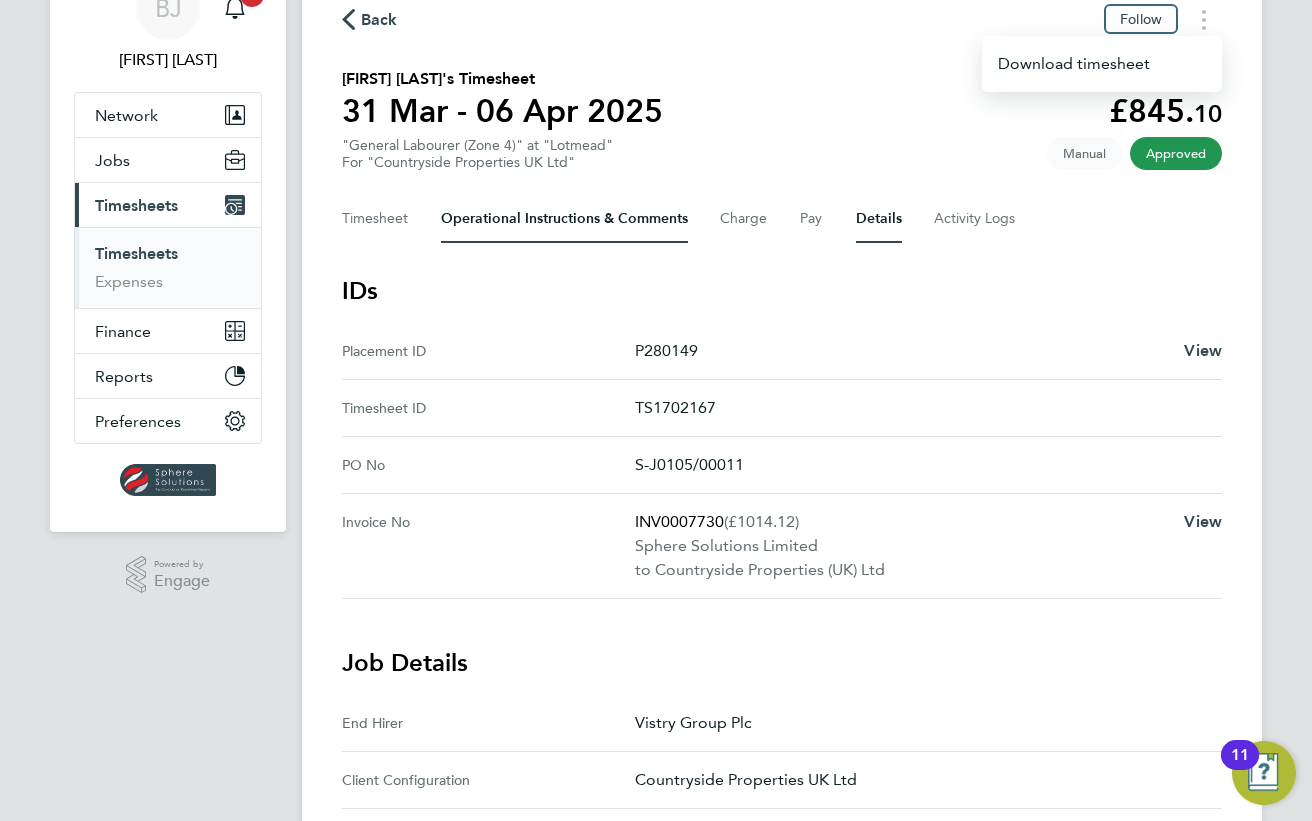 click on "Operational Instructions & Comments" at bounding box center (564, 219) 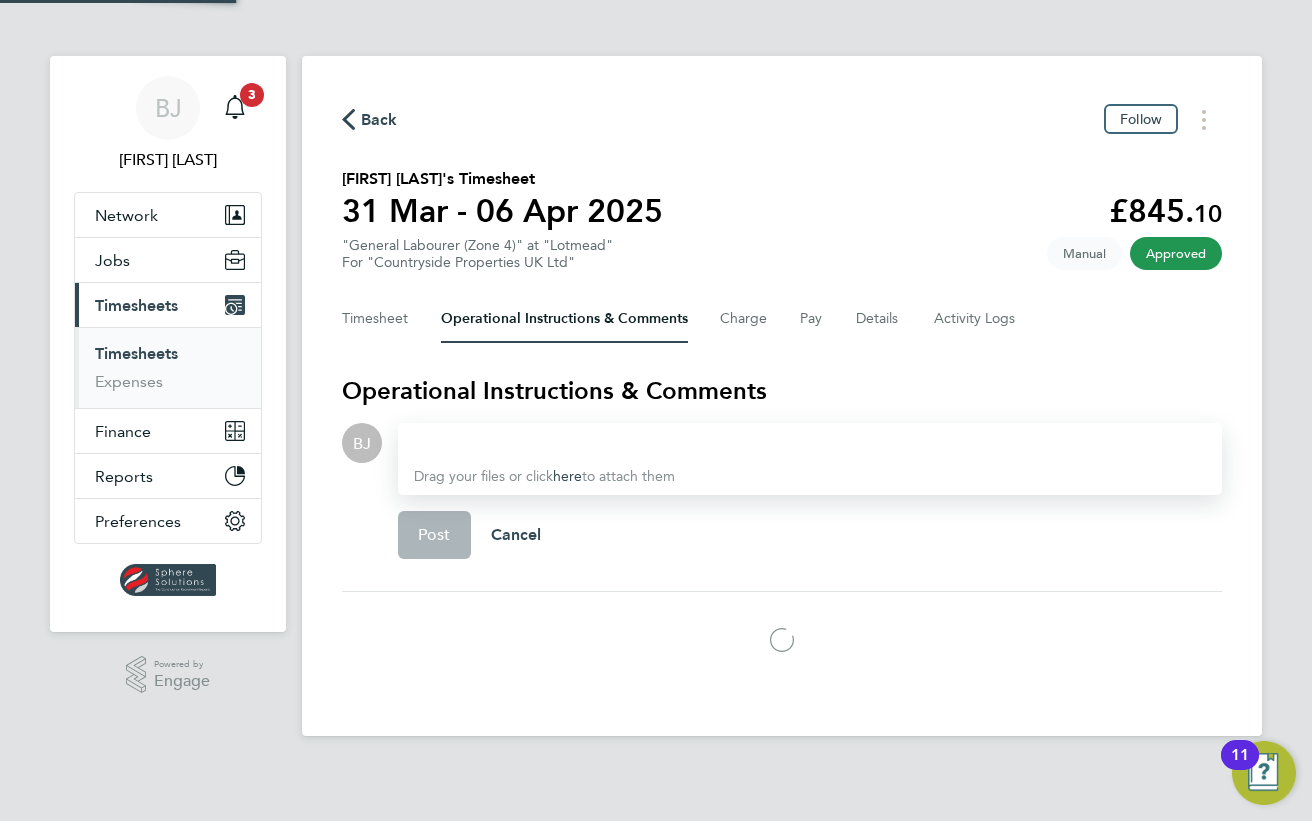 scroll, scrollTop: 0, scrollLeft: 0, axis: both 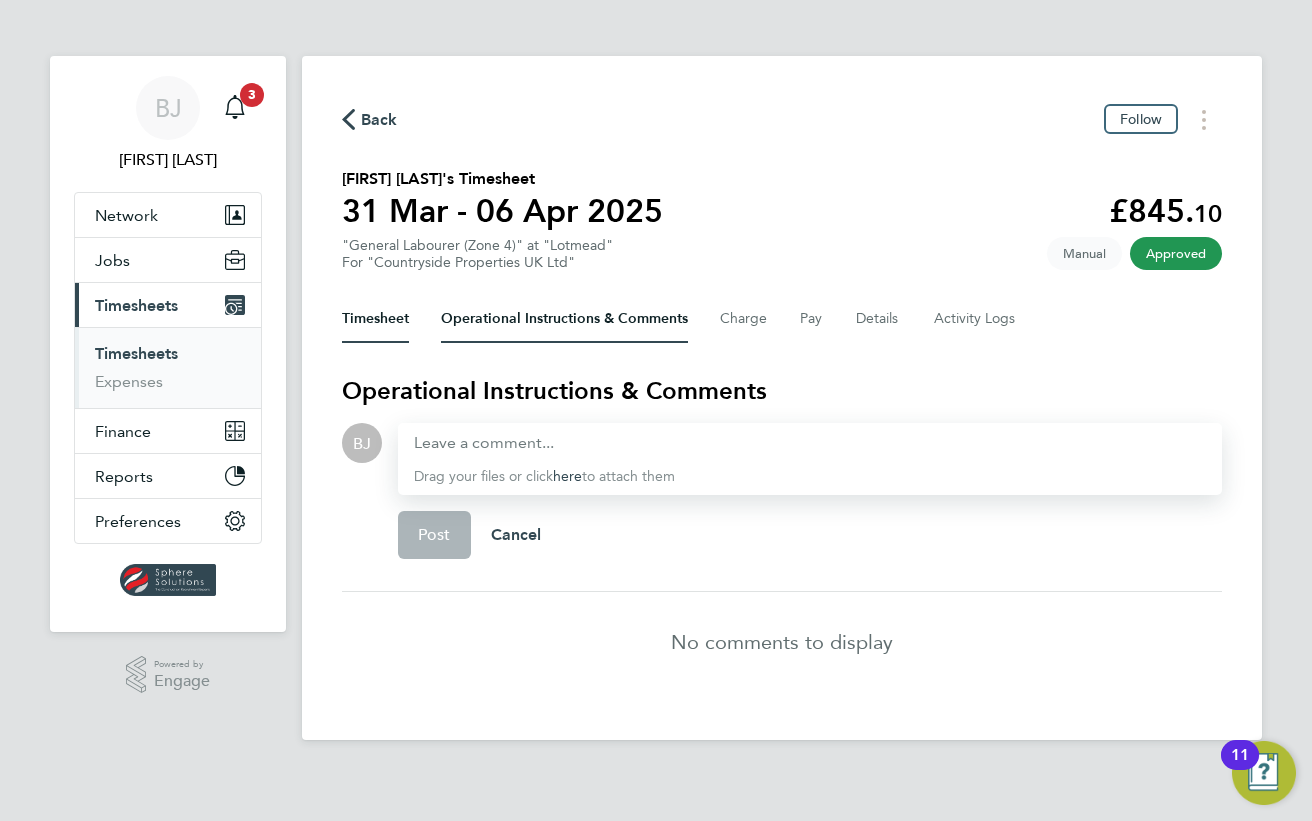 click on "Timesheet" at bounding box center [375, 319] 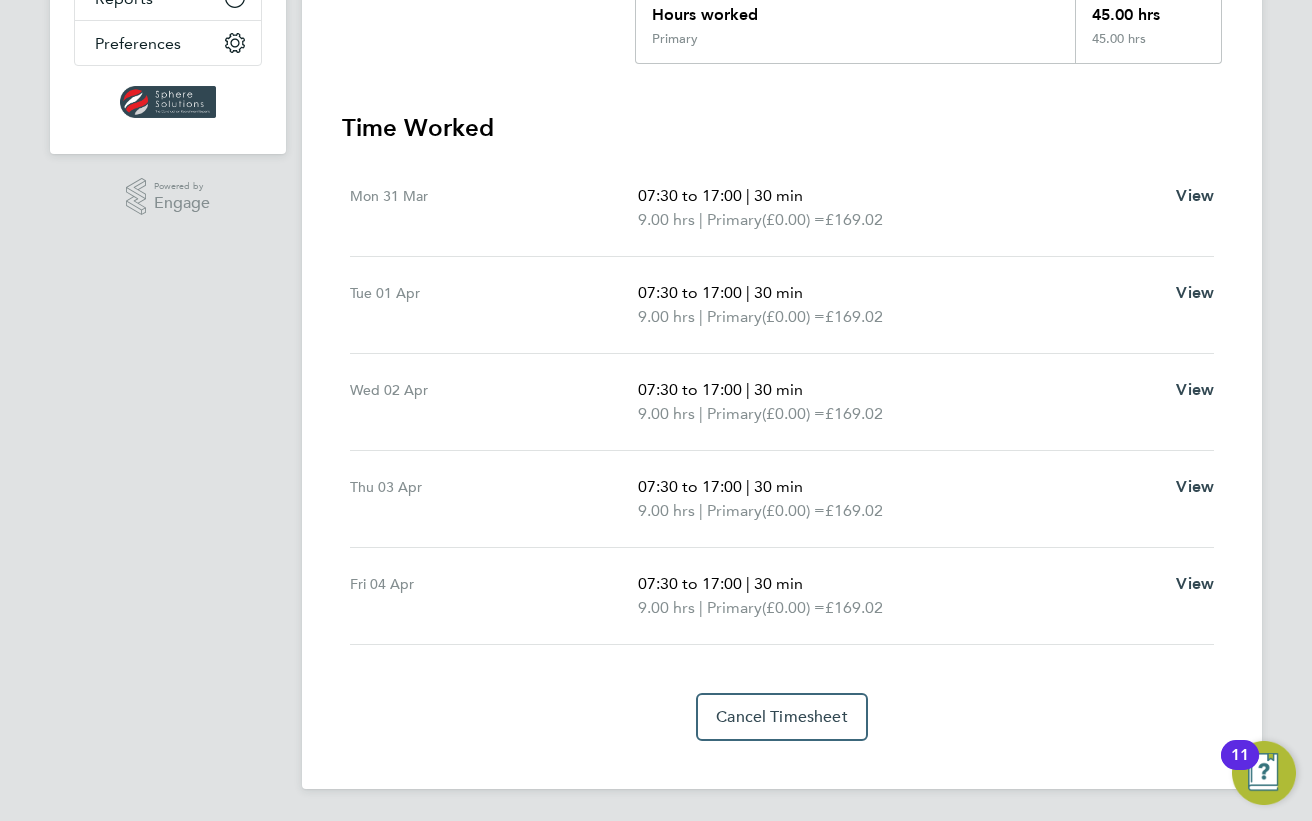 scroll, scrollTop: 0, scrollLeft: 0, axis: both 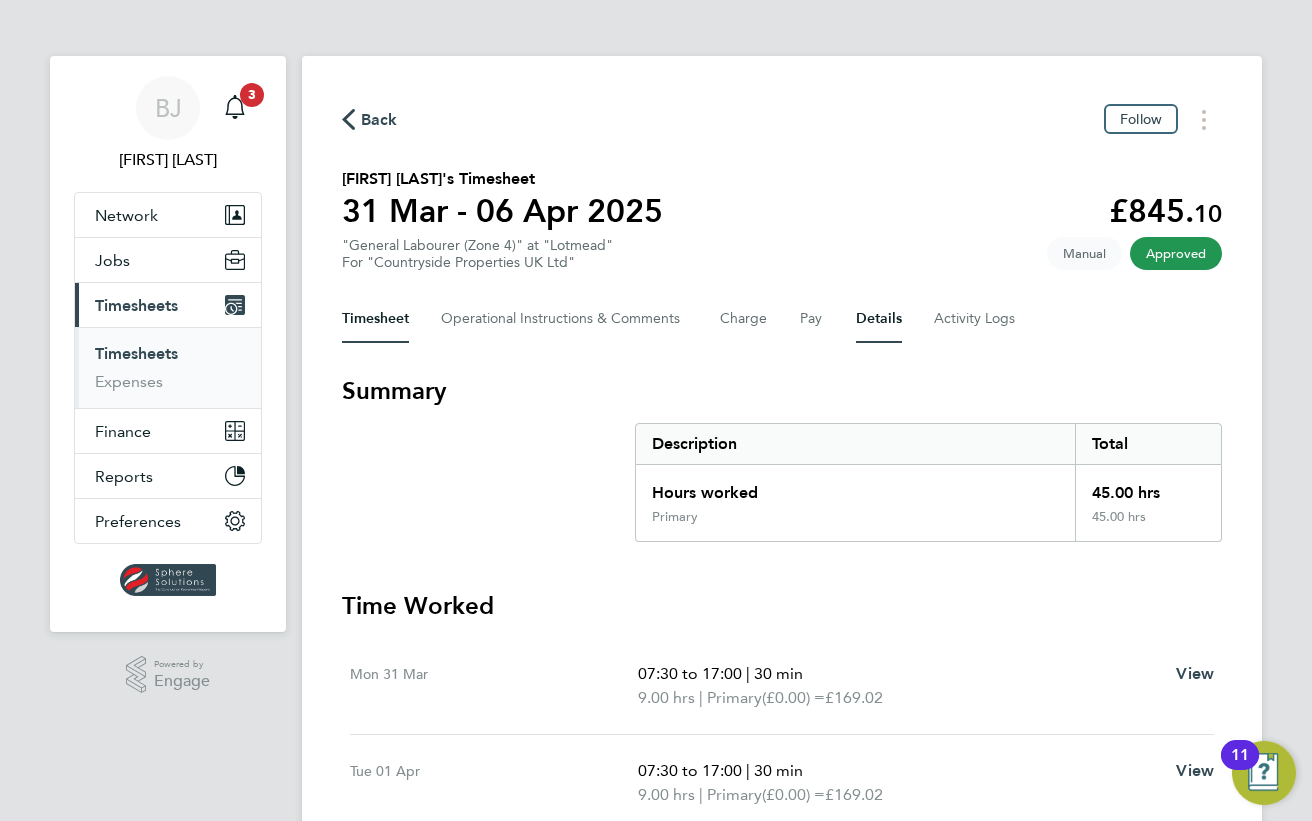 click on "Details" at bounding box center (879, 319) 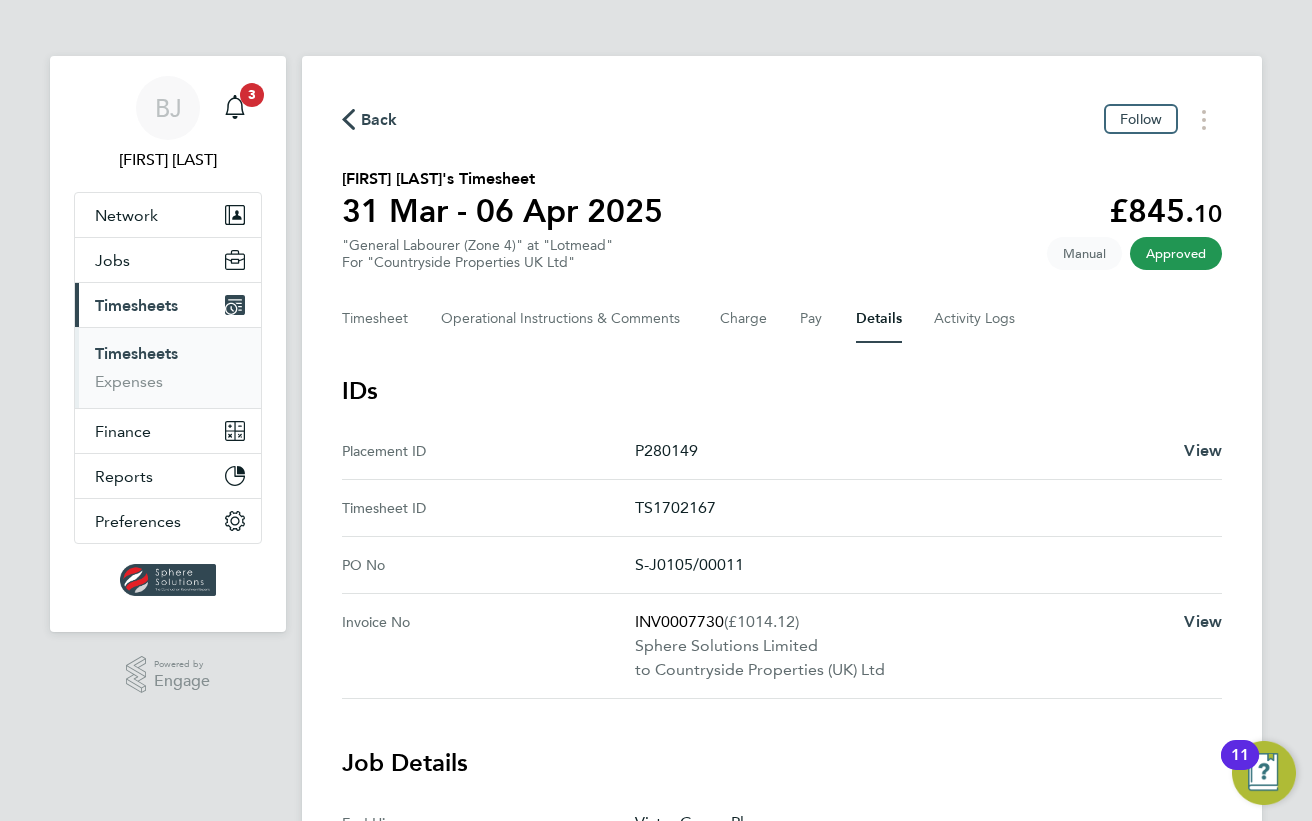 drag, startPoint x: 704, startPoint y: 456, endPoint x: 620, endPoint y: 456, distance: 84 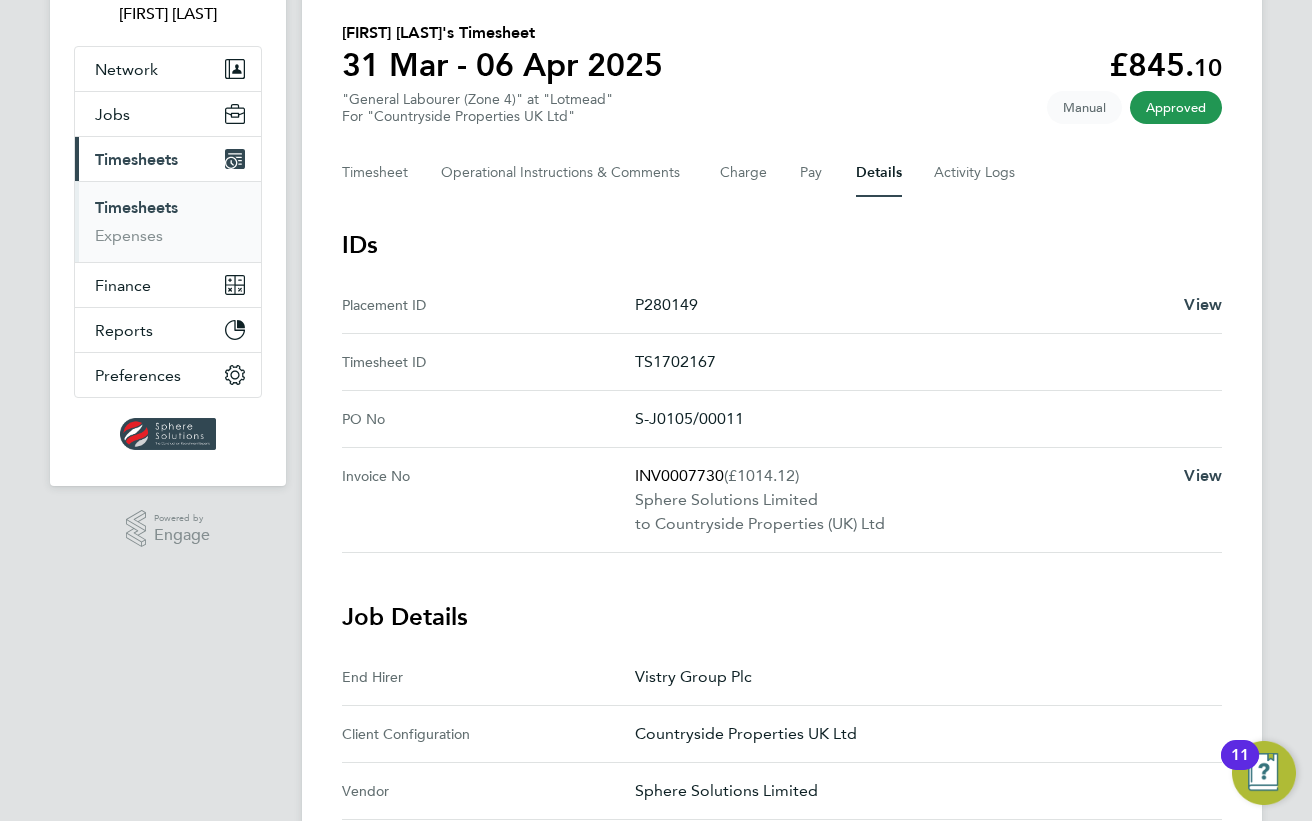 scroll, scrollTop: 0, scrollLeft: 0, axis: both 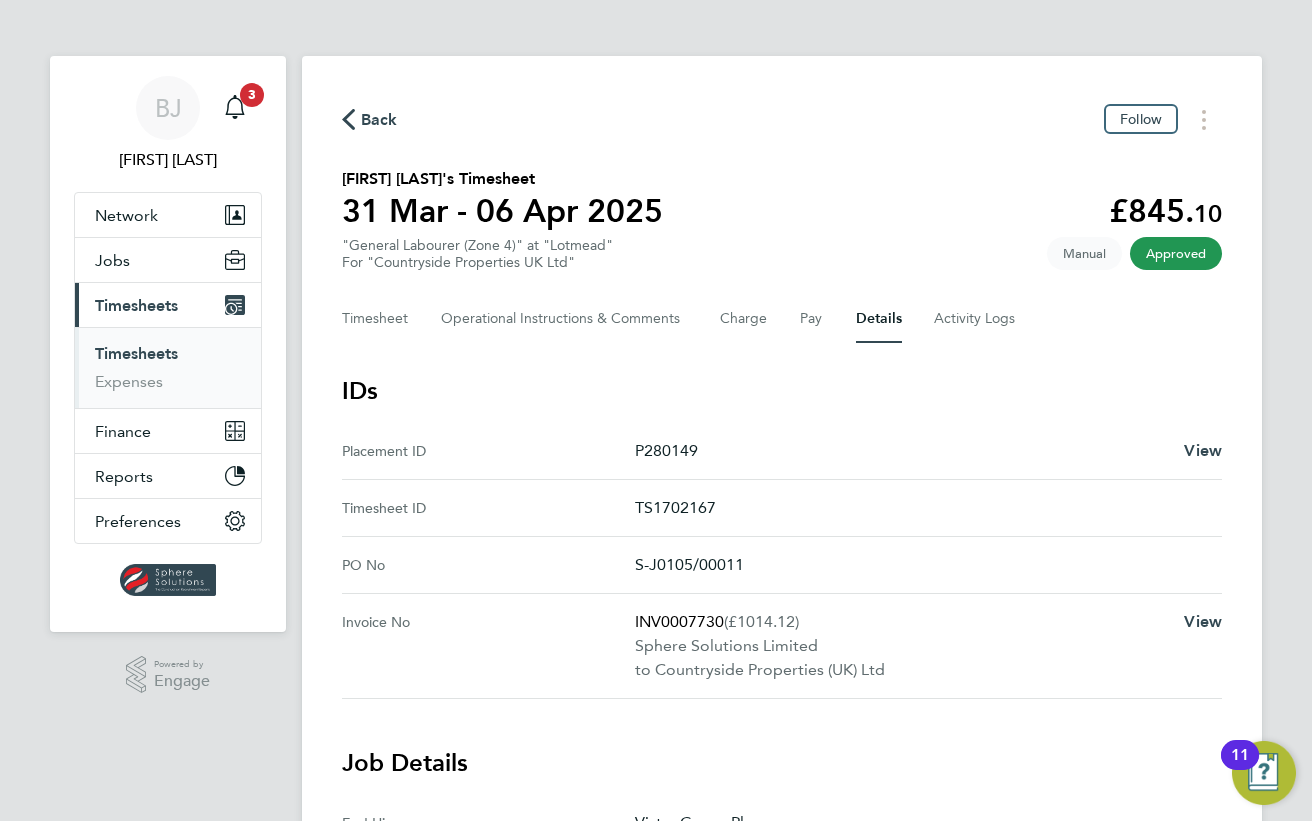 click on "Back" 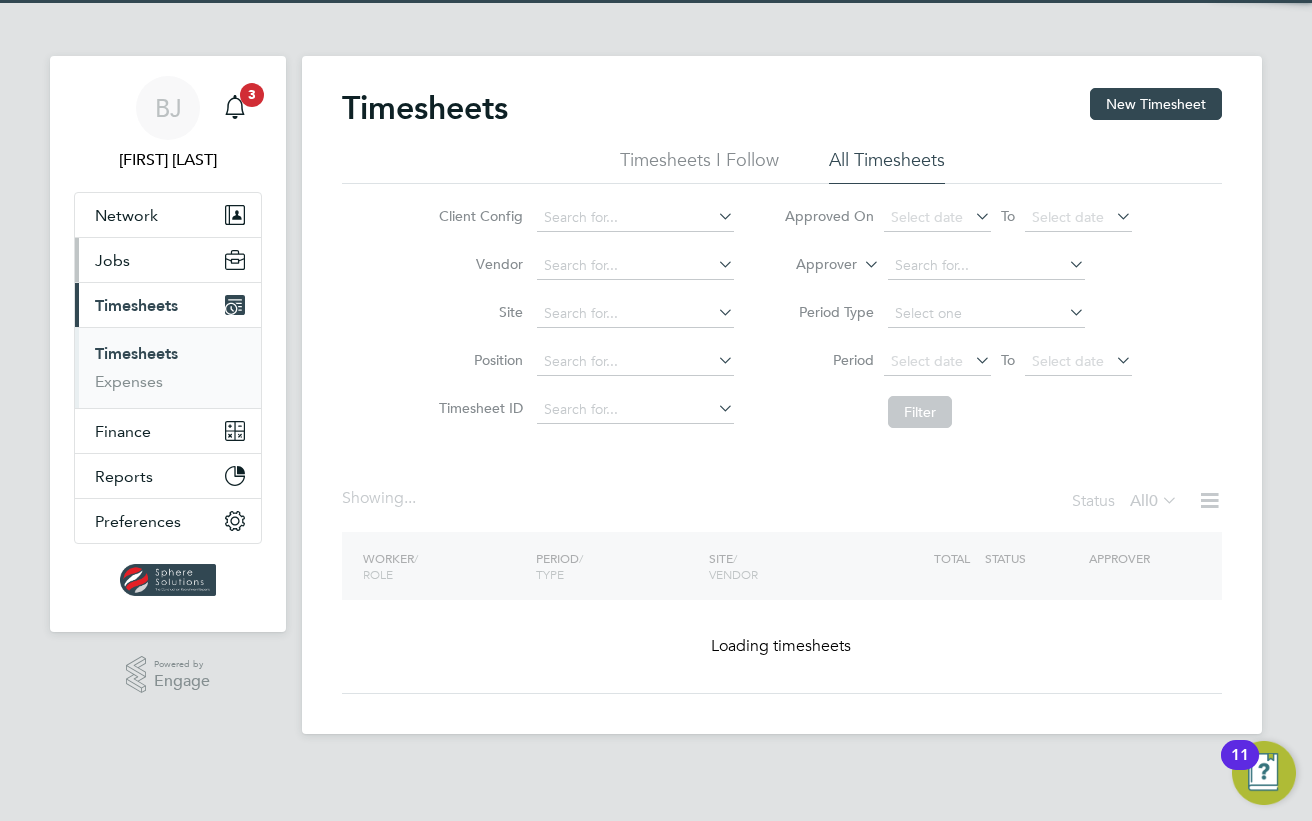 click on "Jobs" at bounding box center (168, 260) 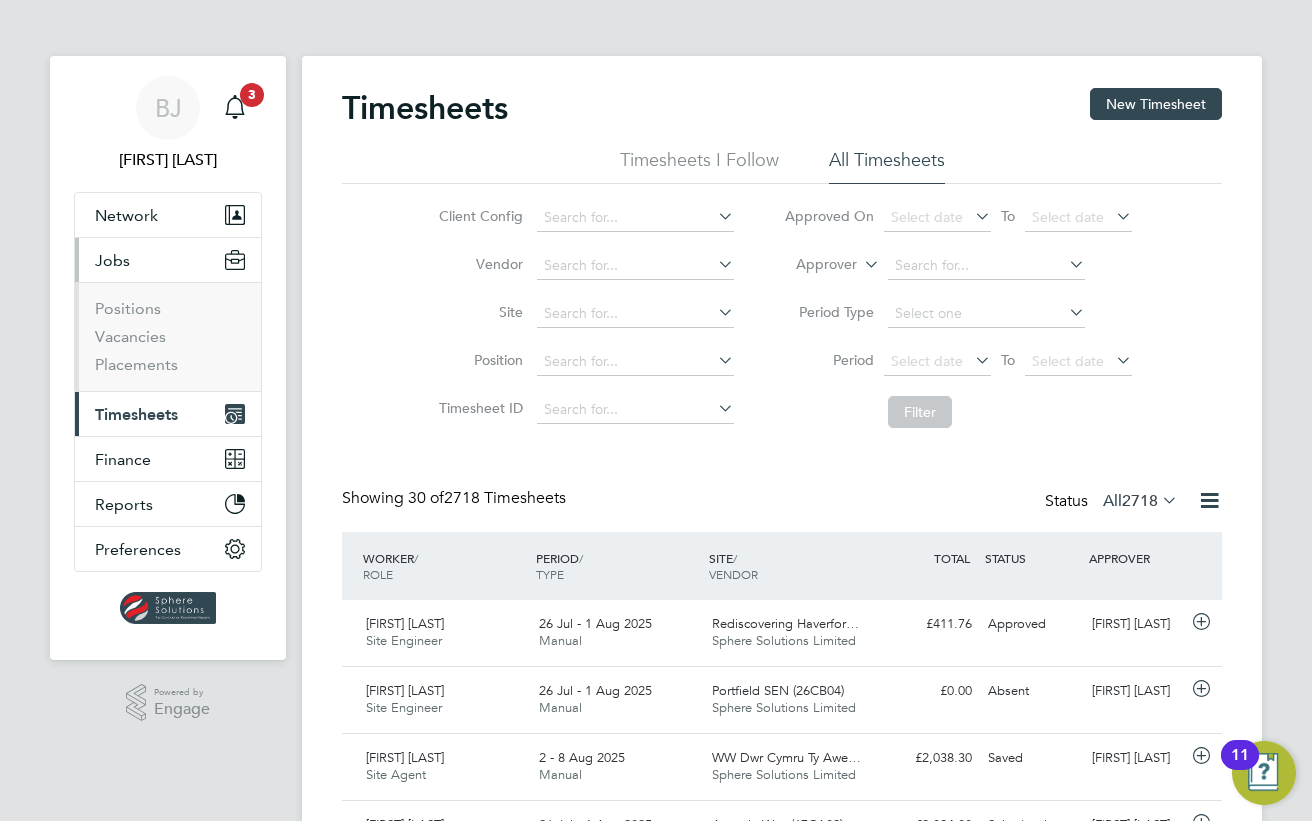 scroll, scrollTop: 10, scrollLeft: 10, axis: both 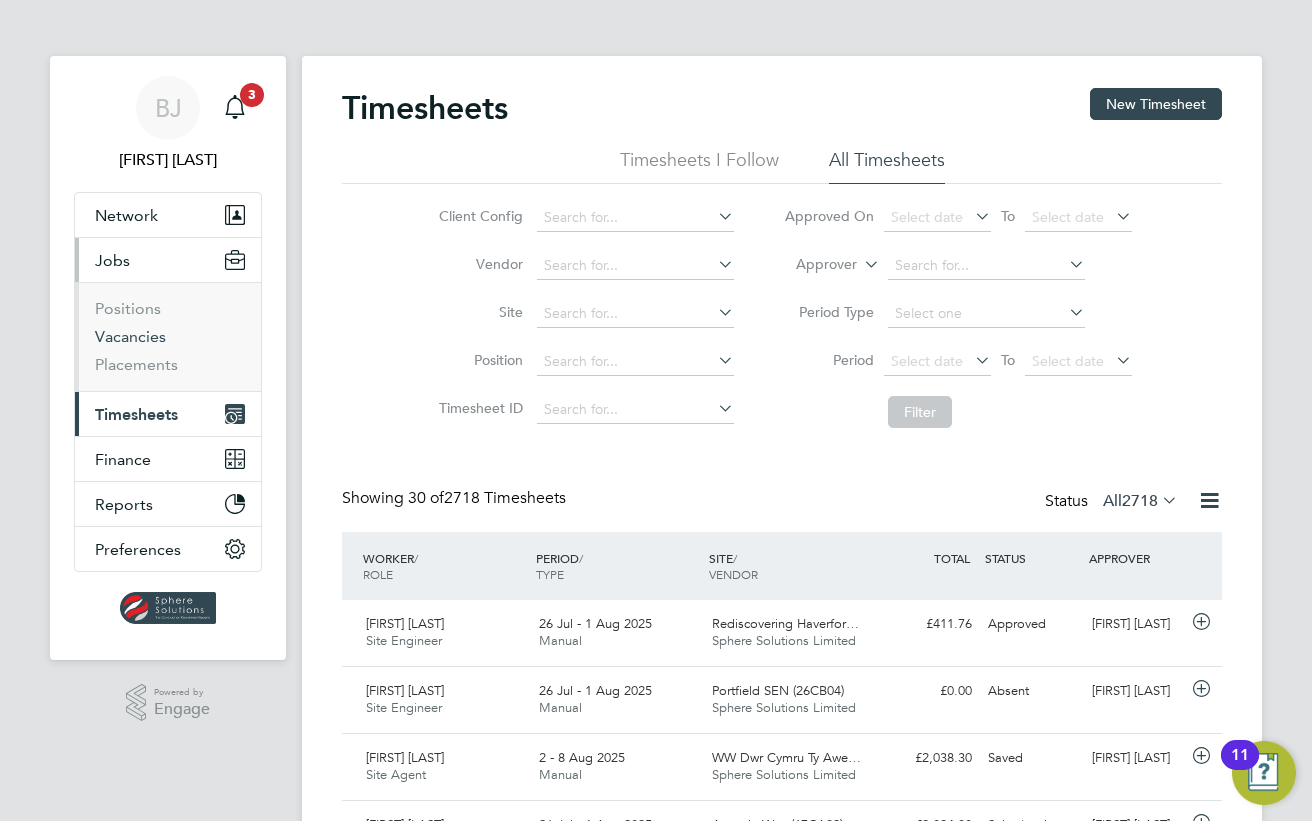 click on "Vacancies" at bounding box center [130, 336] 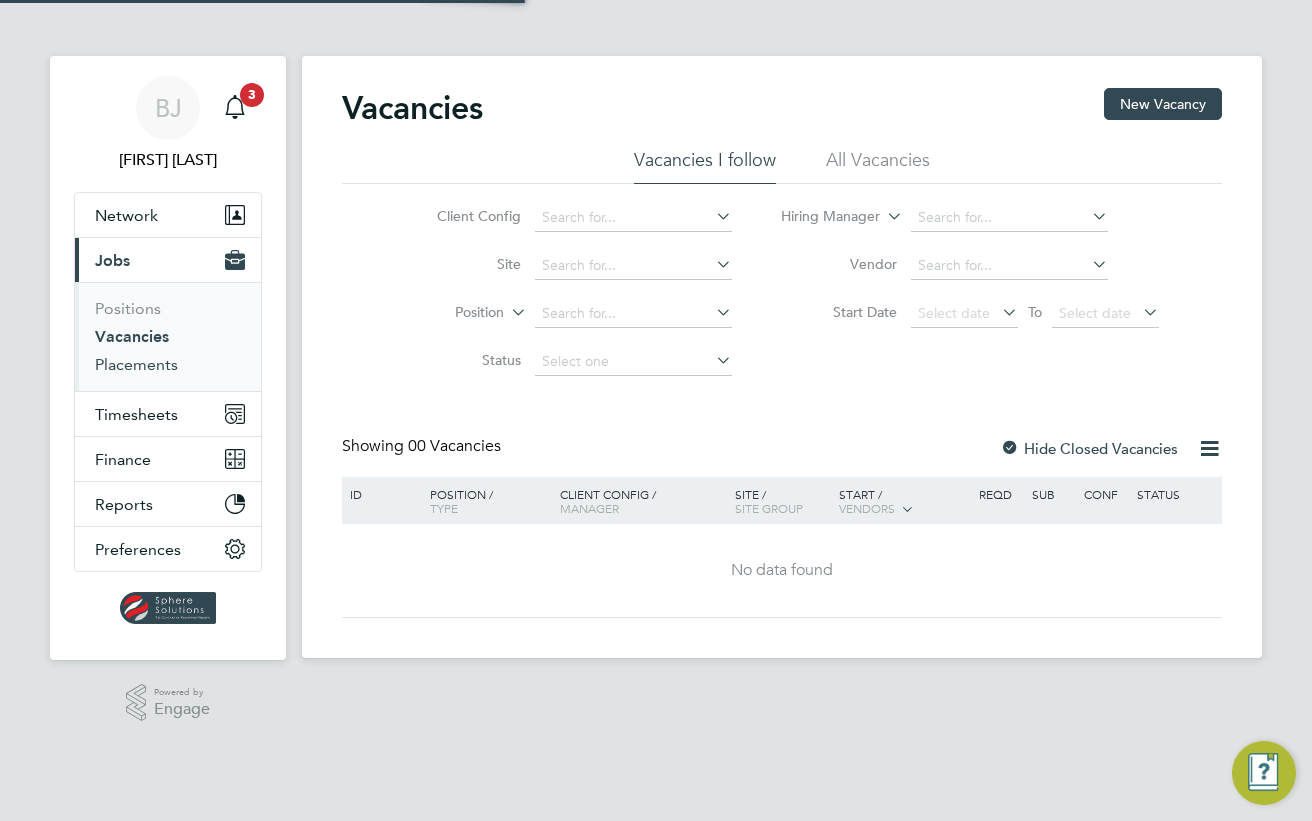 click on "Placements" at bounding box center [136, 364] 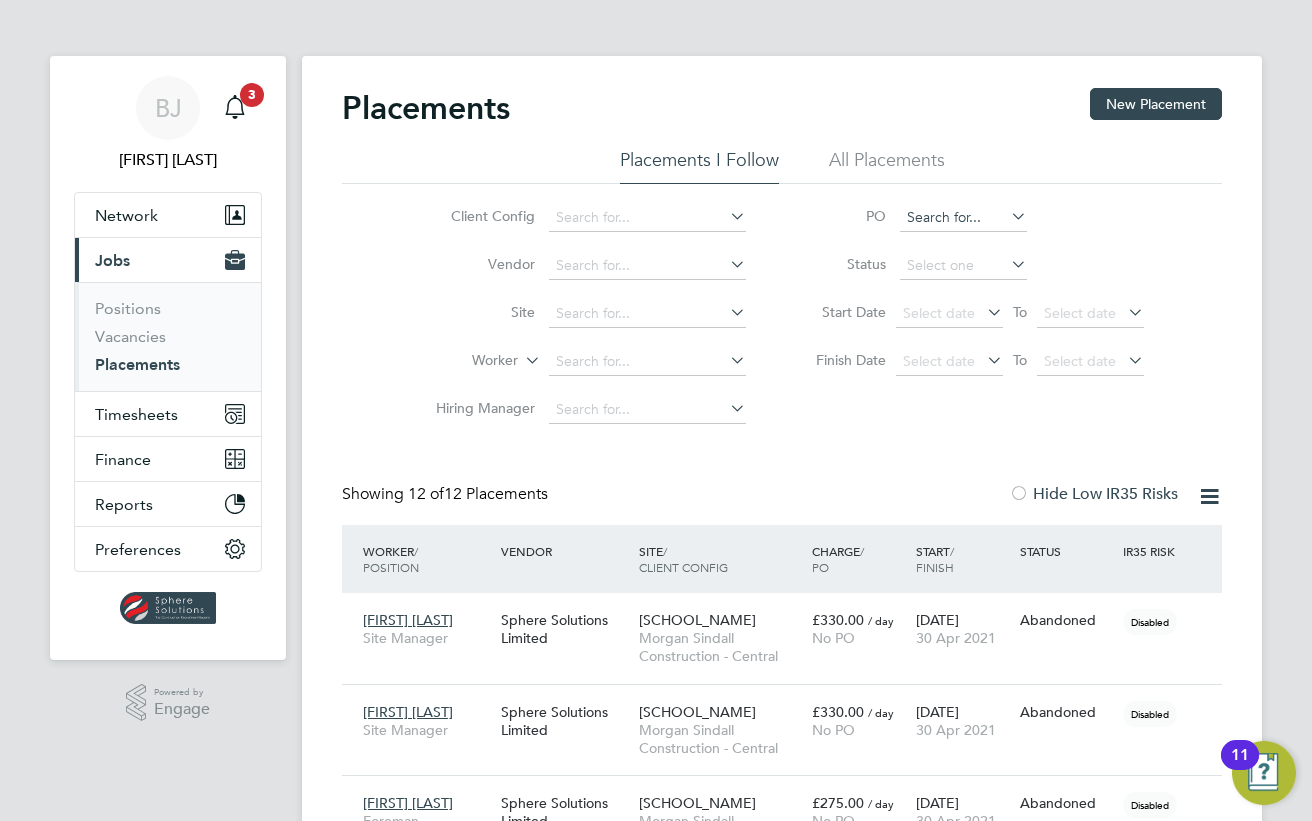 click 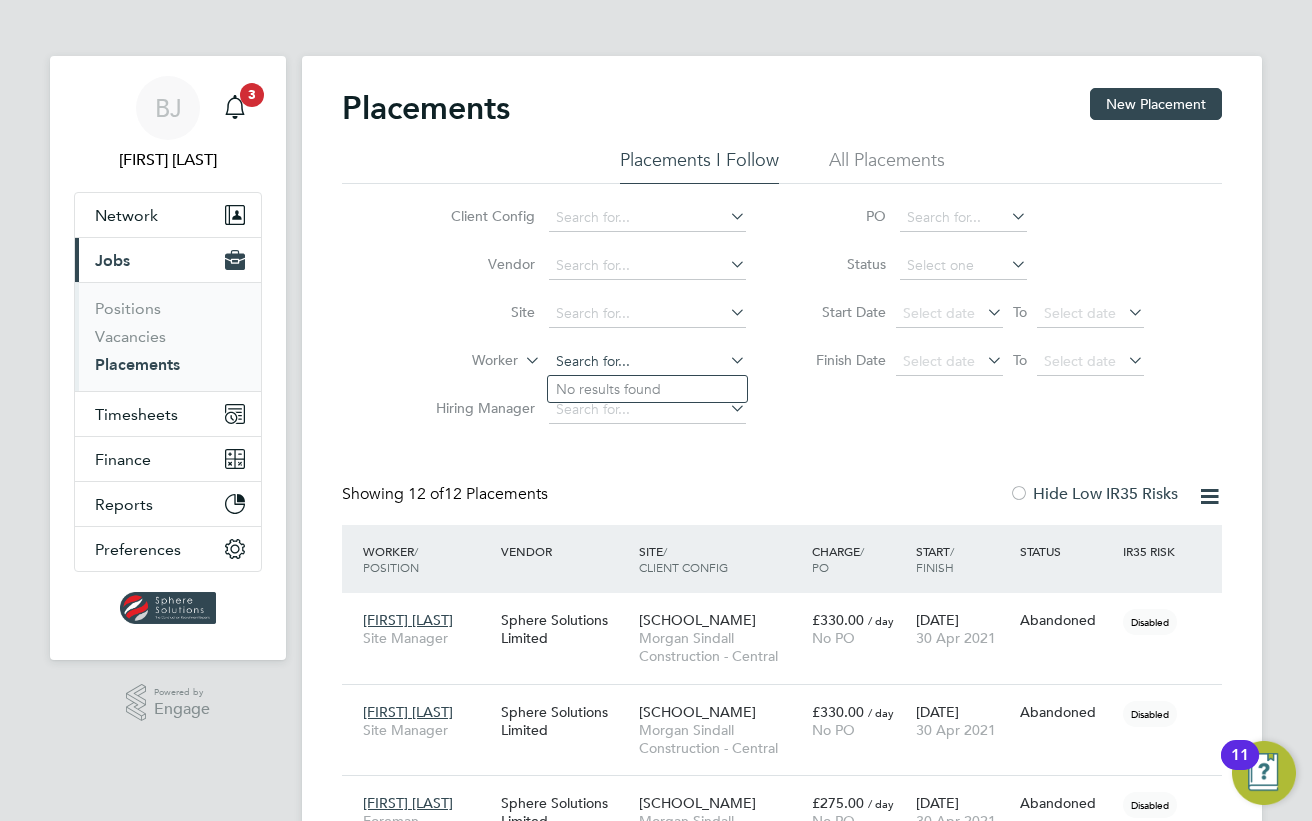 click 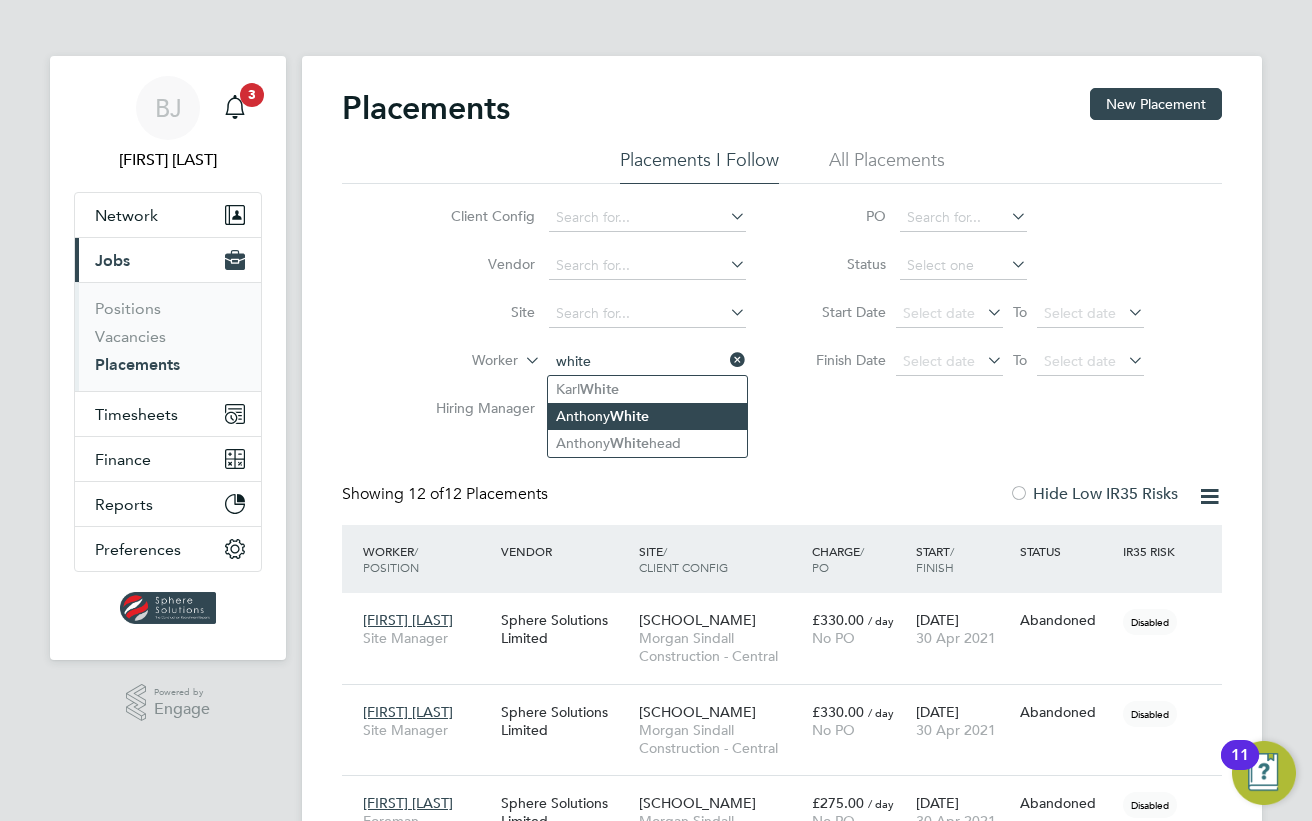 click on "[FIRST]  [LAST]" 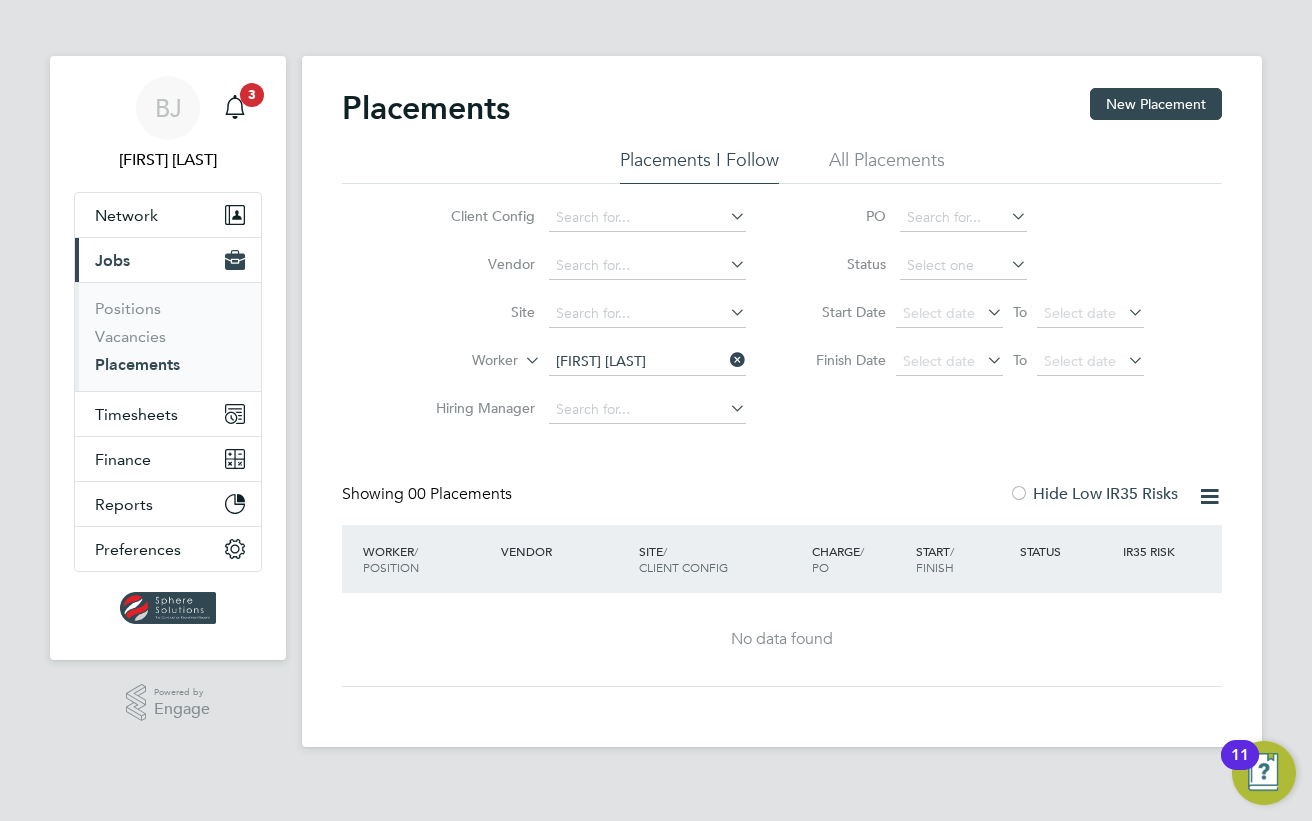 click on "All Placements" 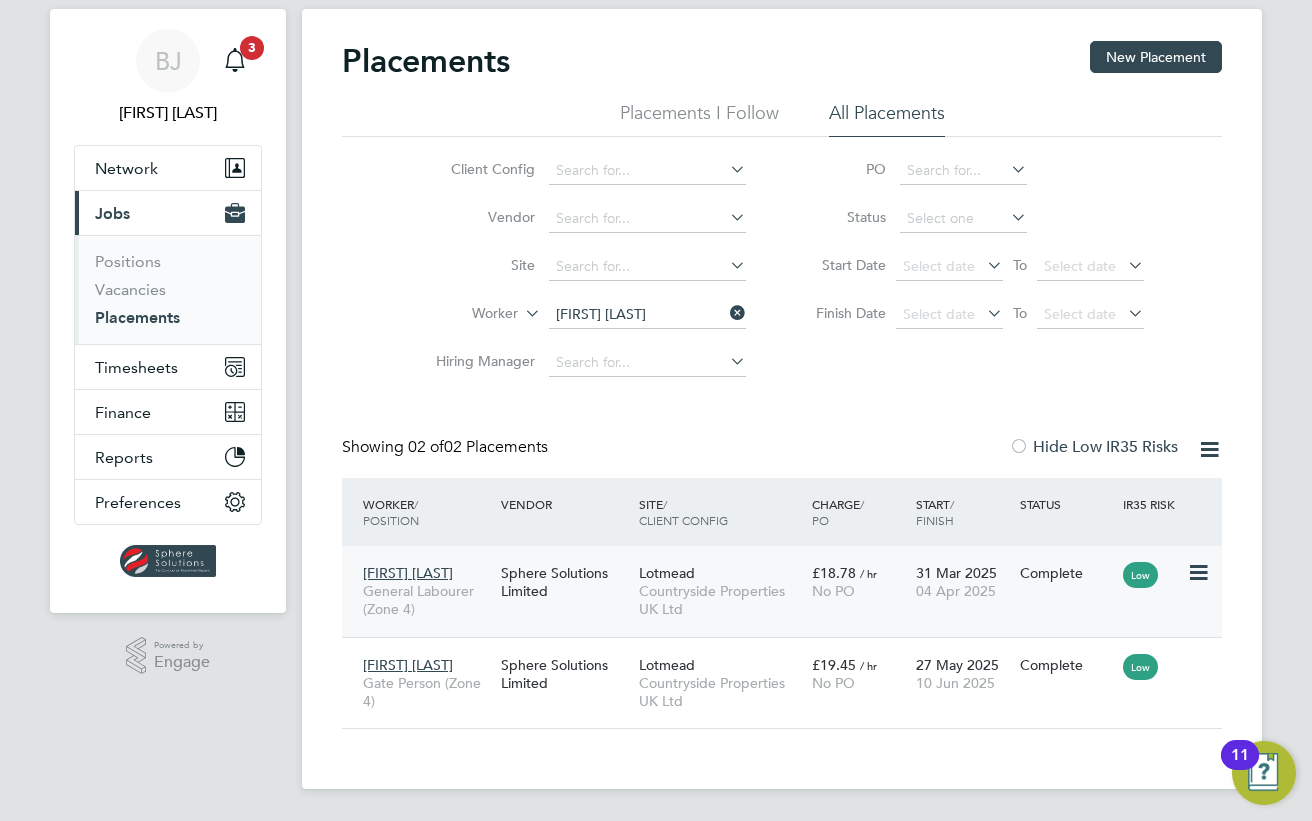 click 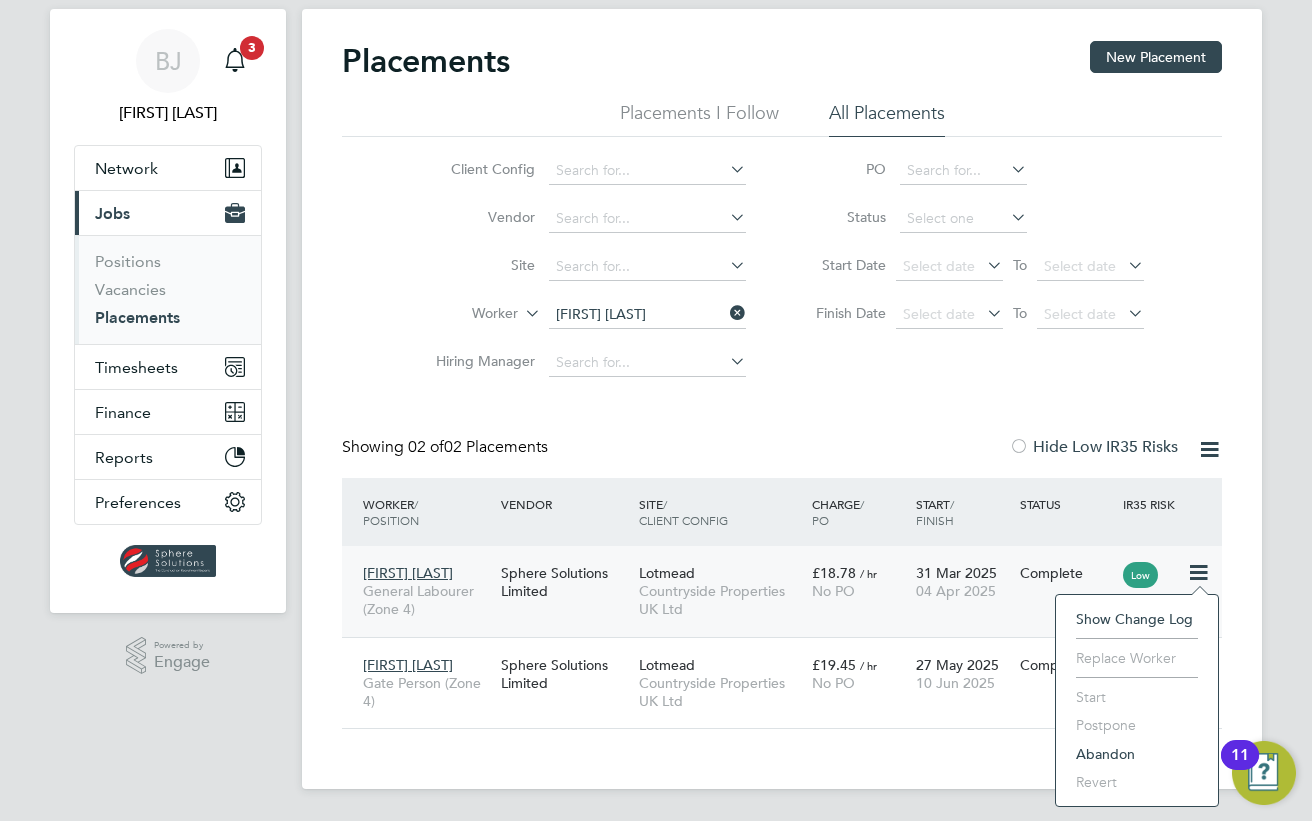 click on "Show change log" 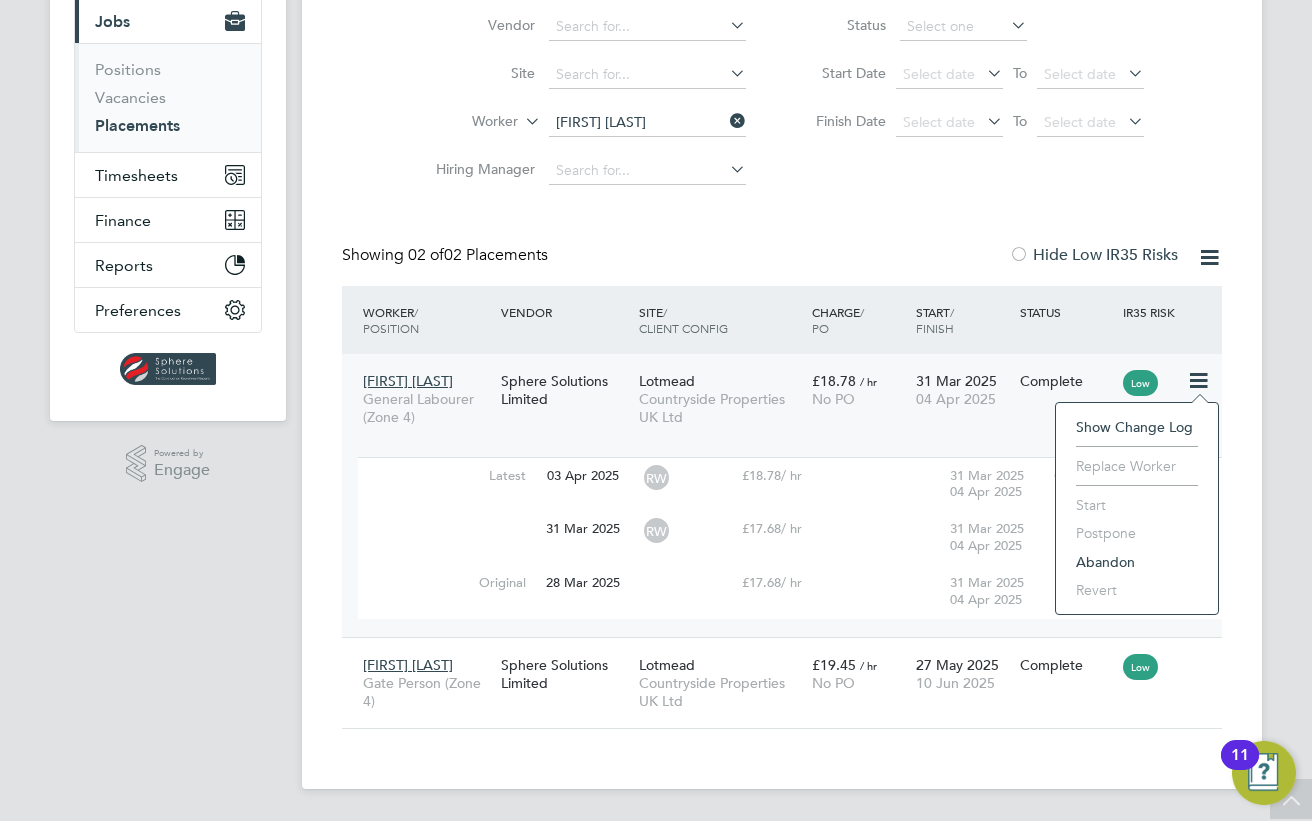 click on "04 Apr 2025" 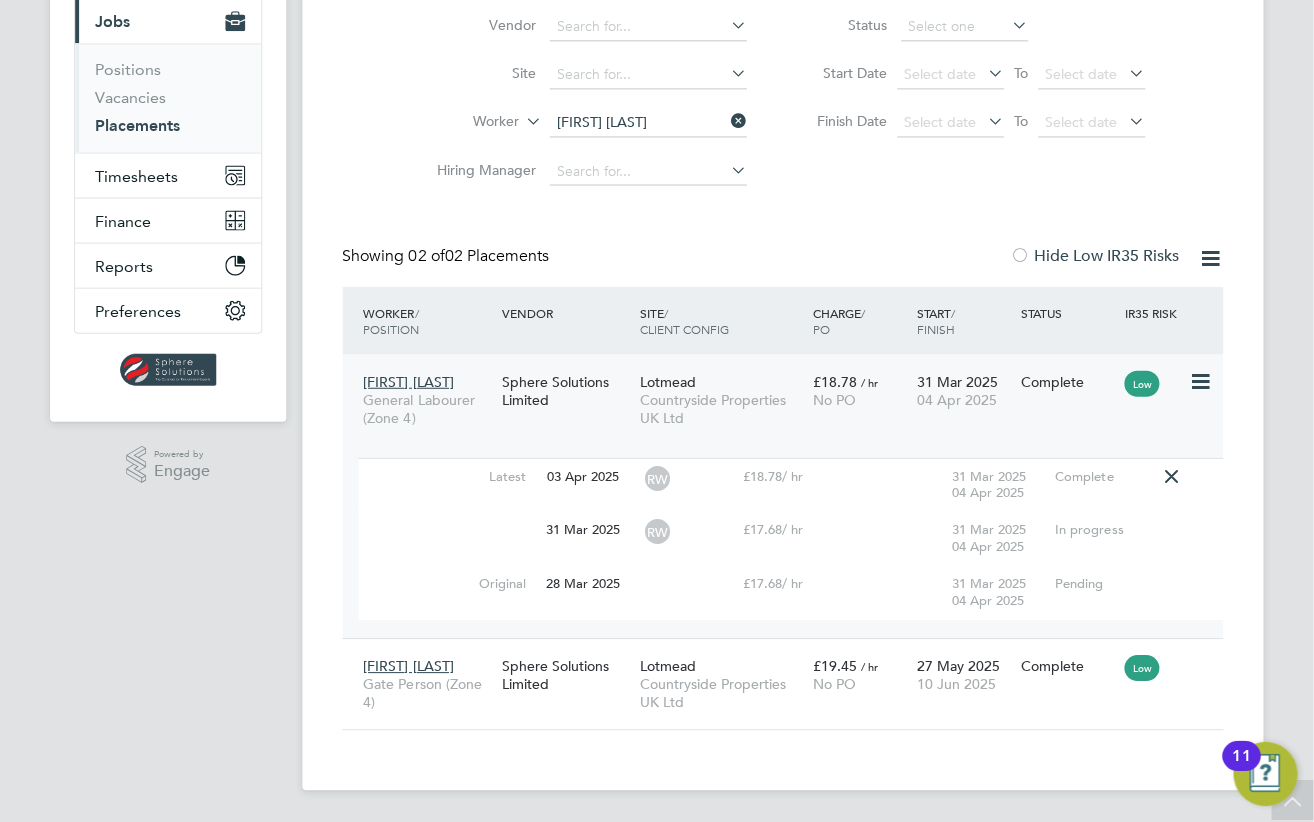 scroll, scrollTop: 237, scrollLeft: 0, axis: vertical 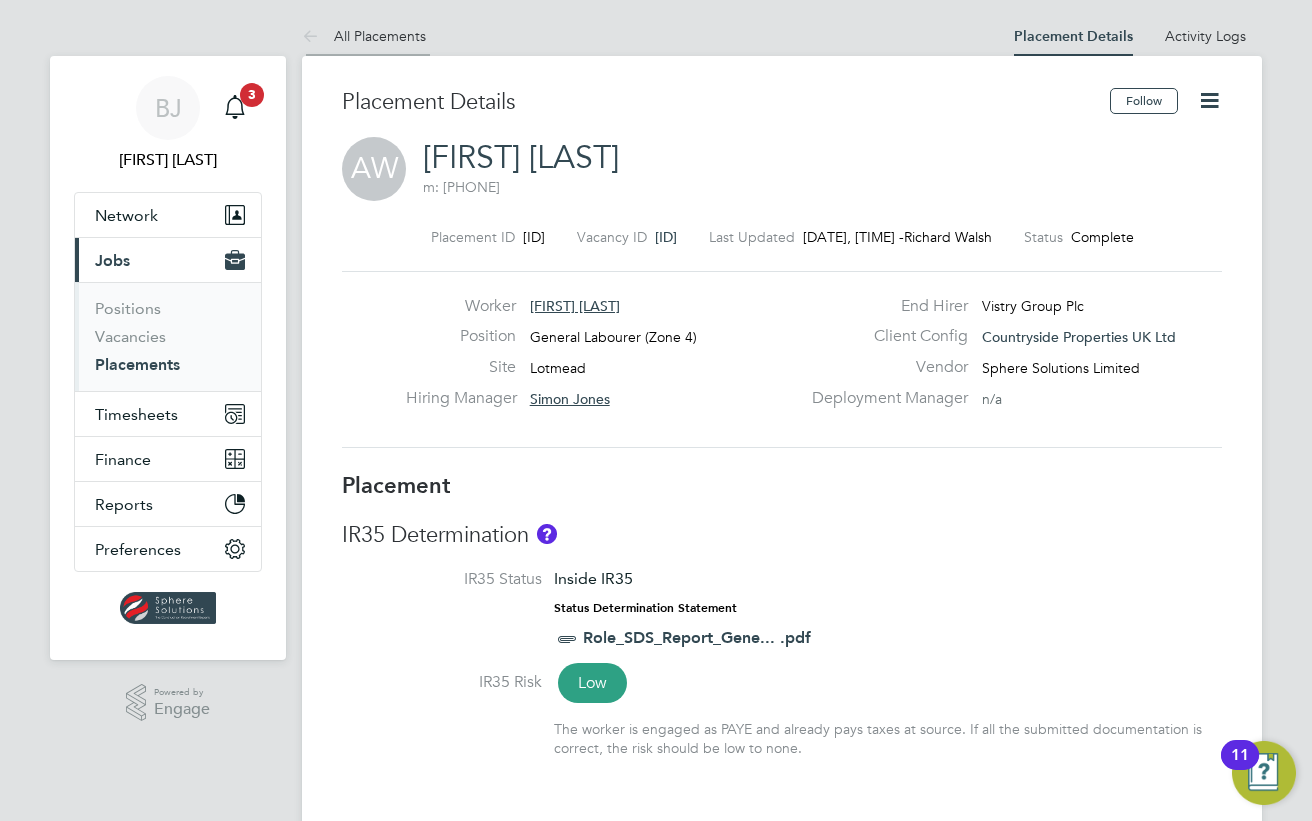 click on "All Placements" at bounding box center [364, 36] 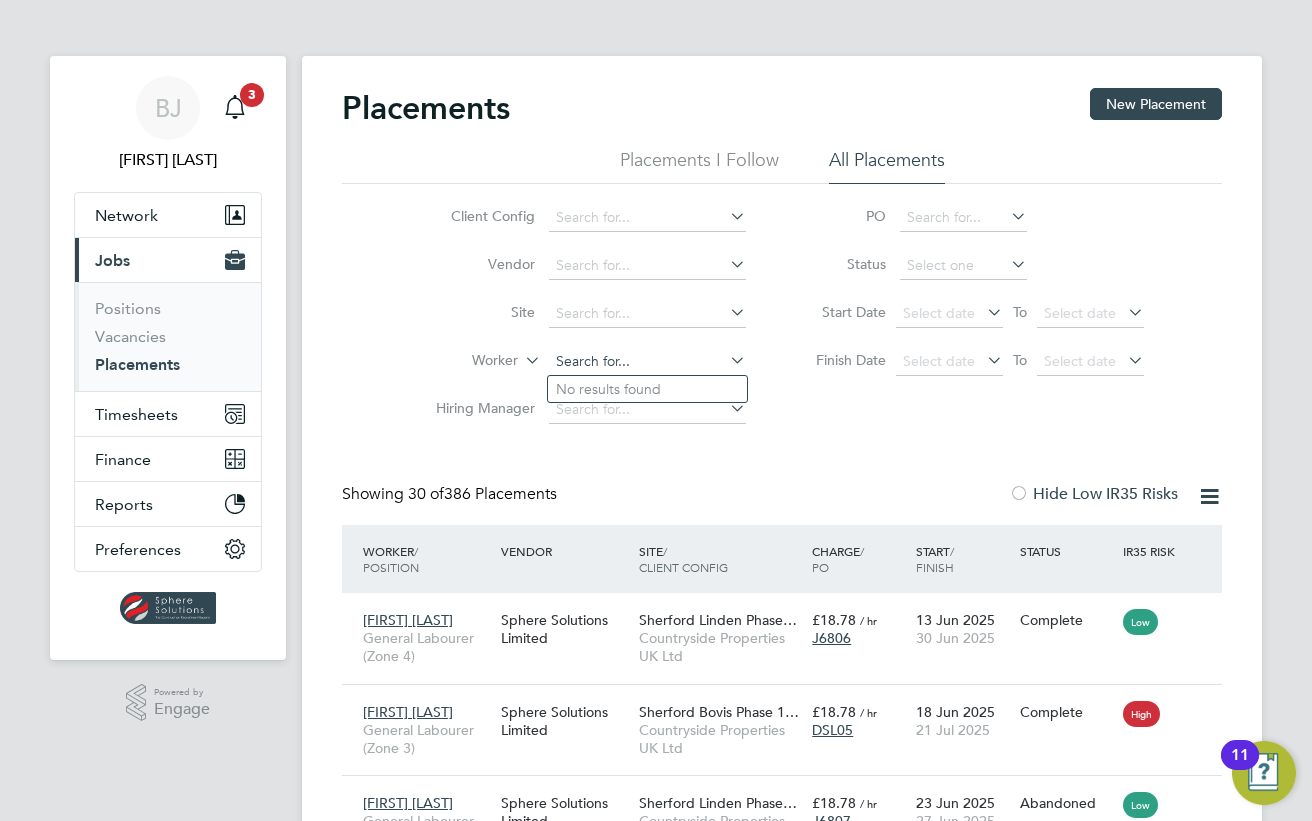 click 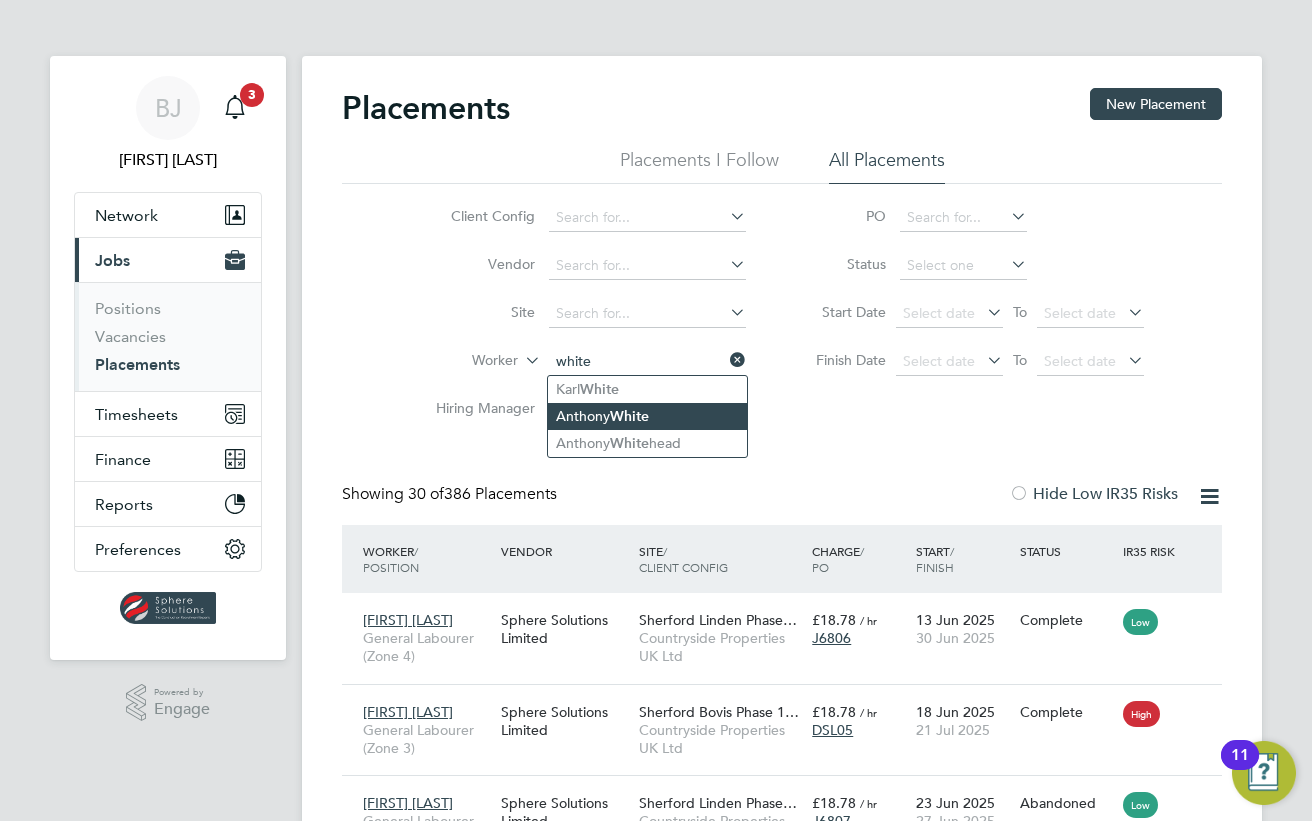 click on "[FIRST]  [LAST]" 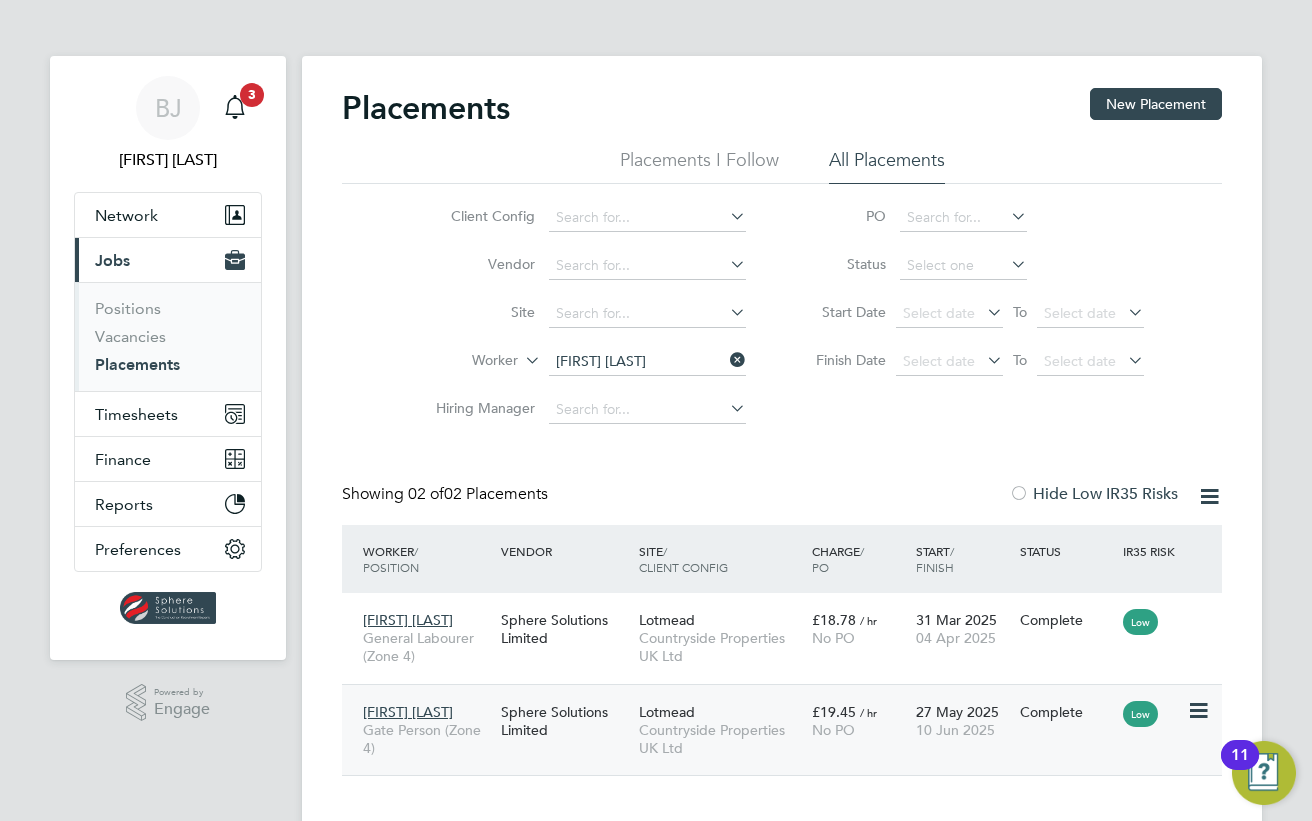 click on "Sphere Solutions Limited" 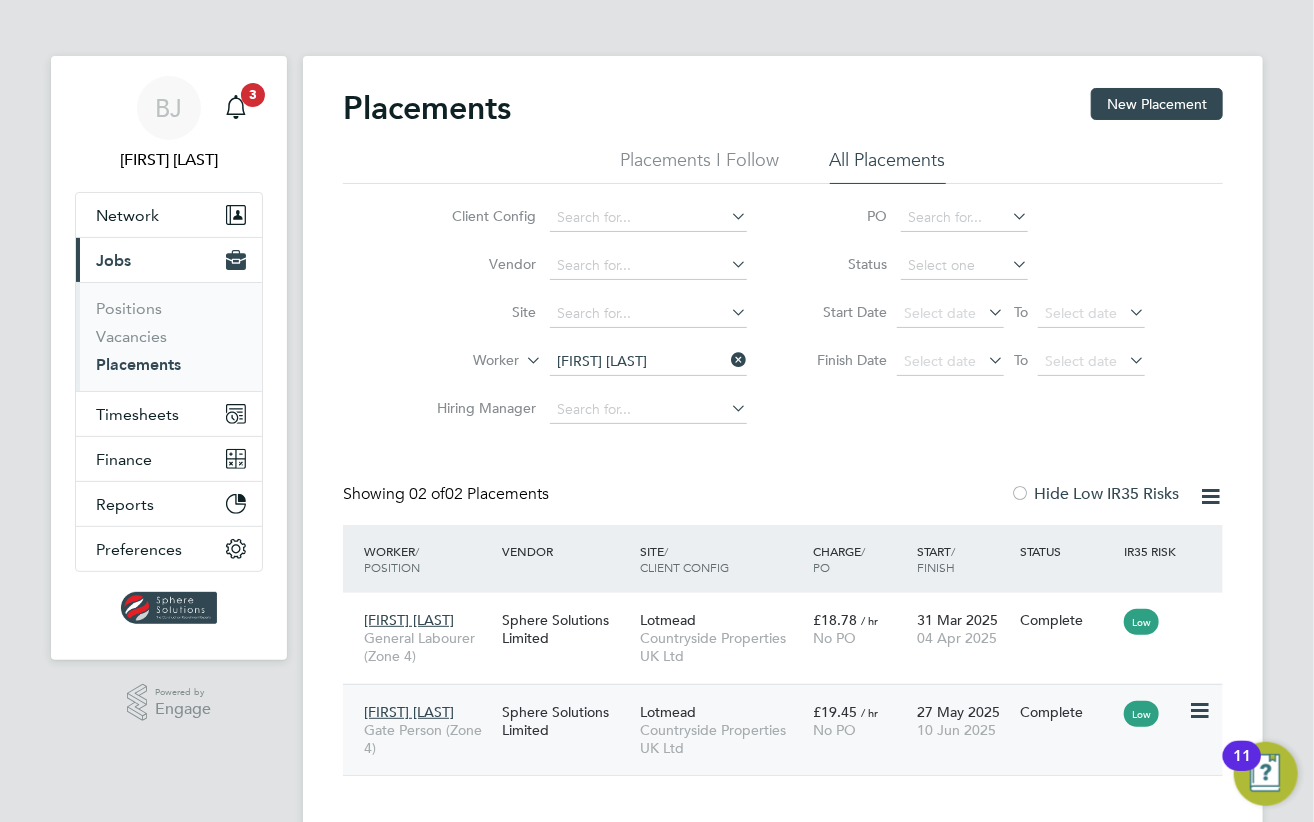 scroll, scrollTop: 10, scrollLeft: 9, axis: both 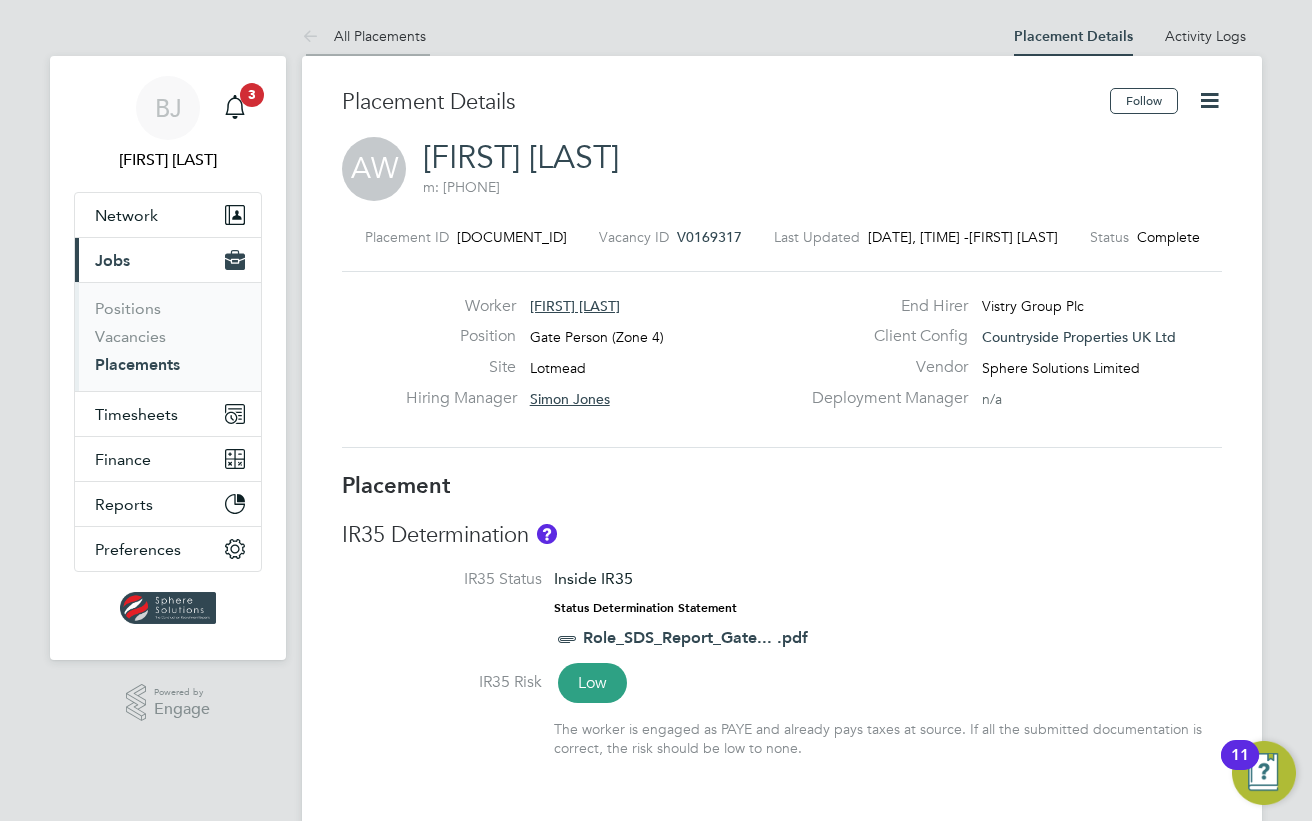 click at bounding box center [314, 37] 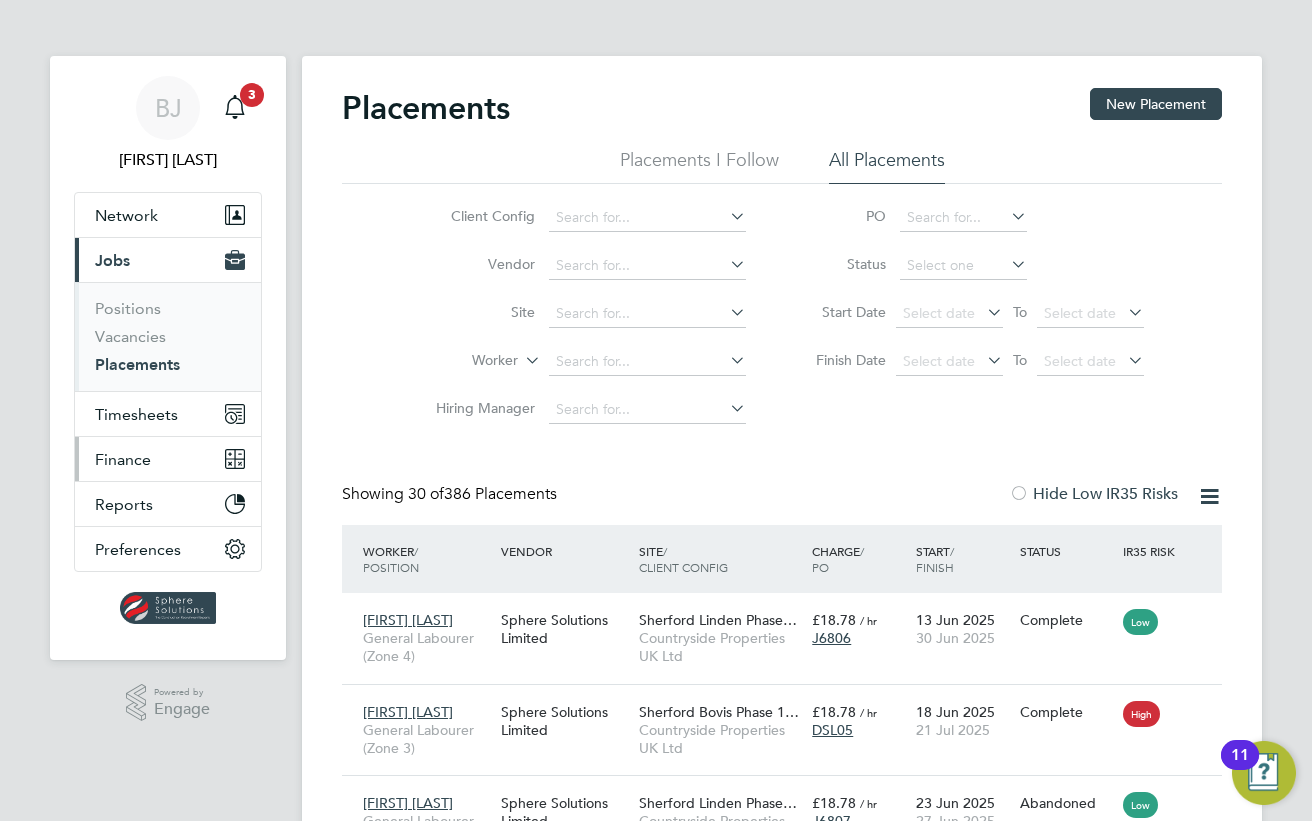click on "Finance" at bounding box center [123, 459] 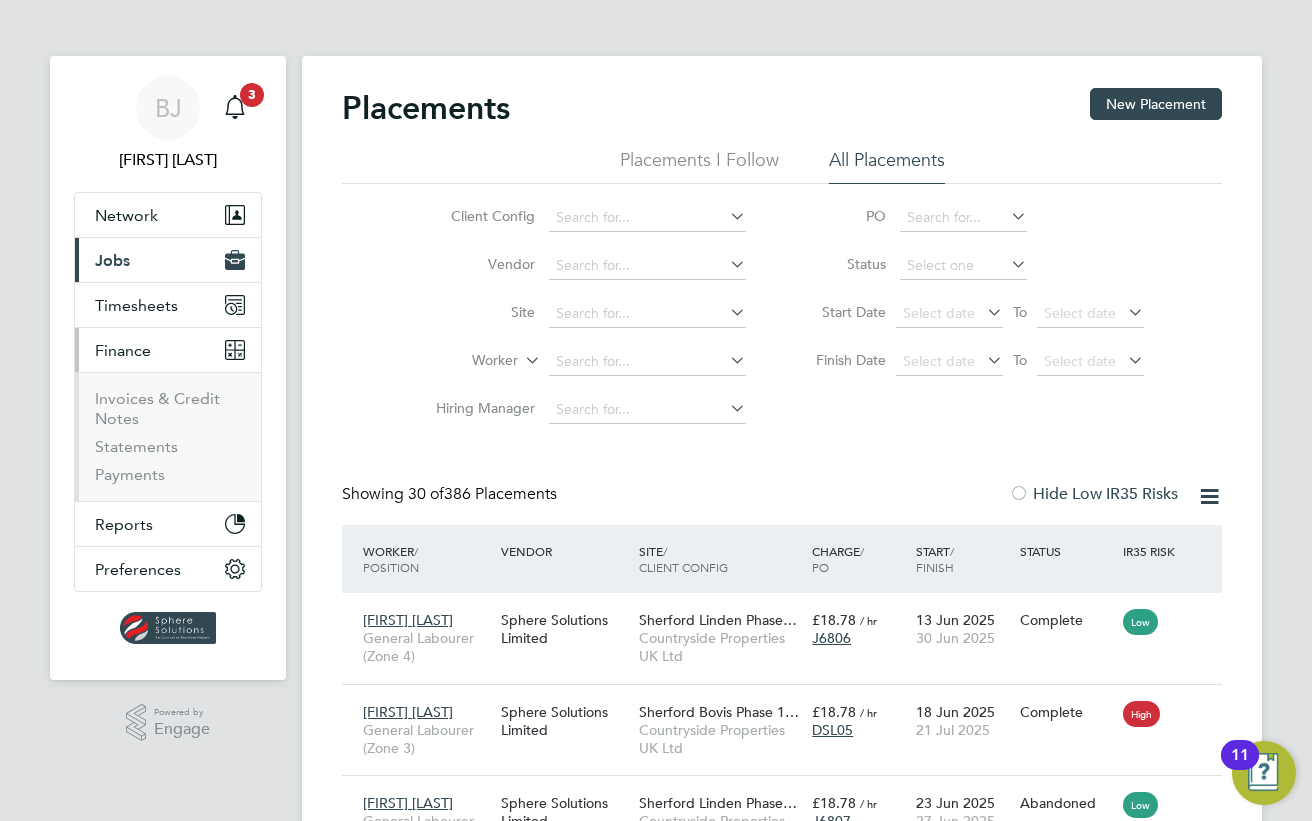 click on "Invoices & Credit Notes" at bounding box center (170, 413) 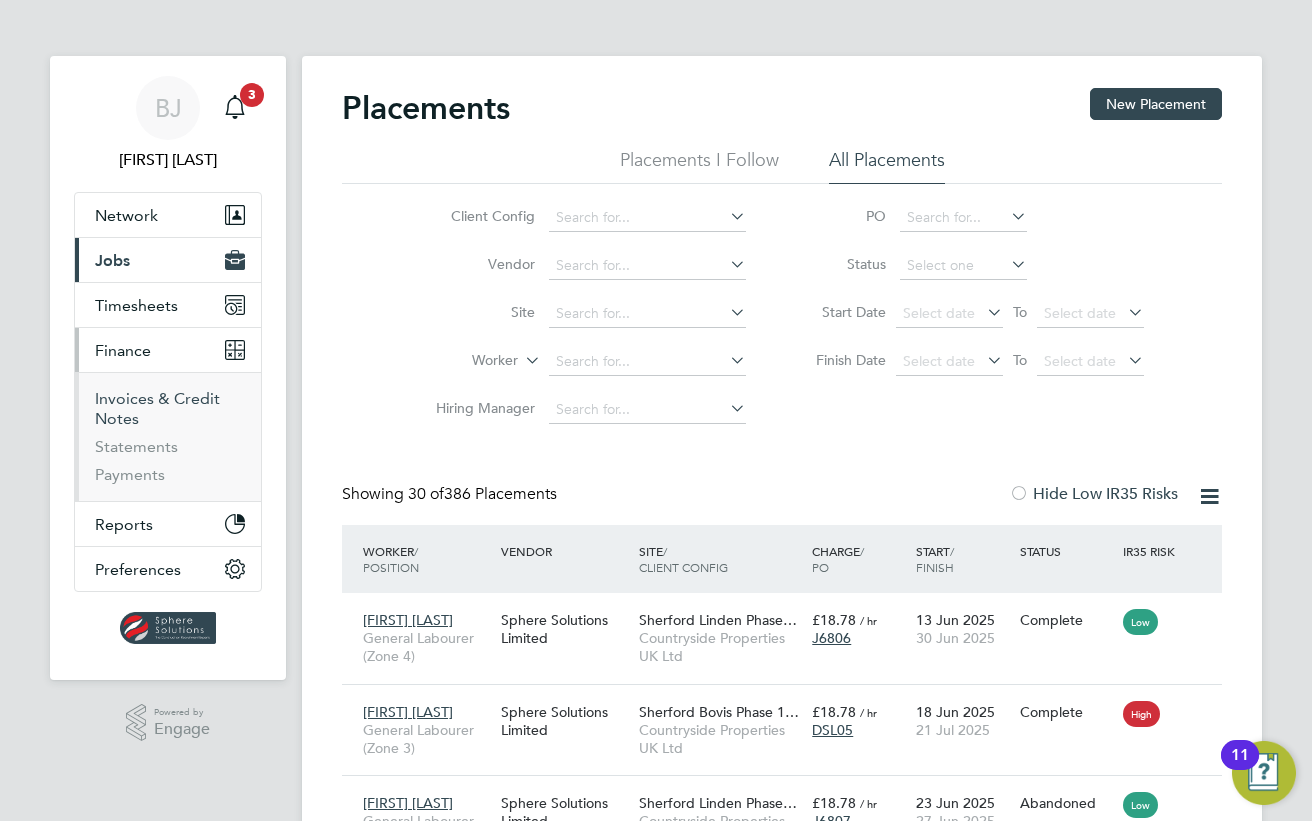 click on "Invoices & Credit Notes" at bounding box center [157, 408] 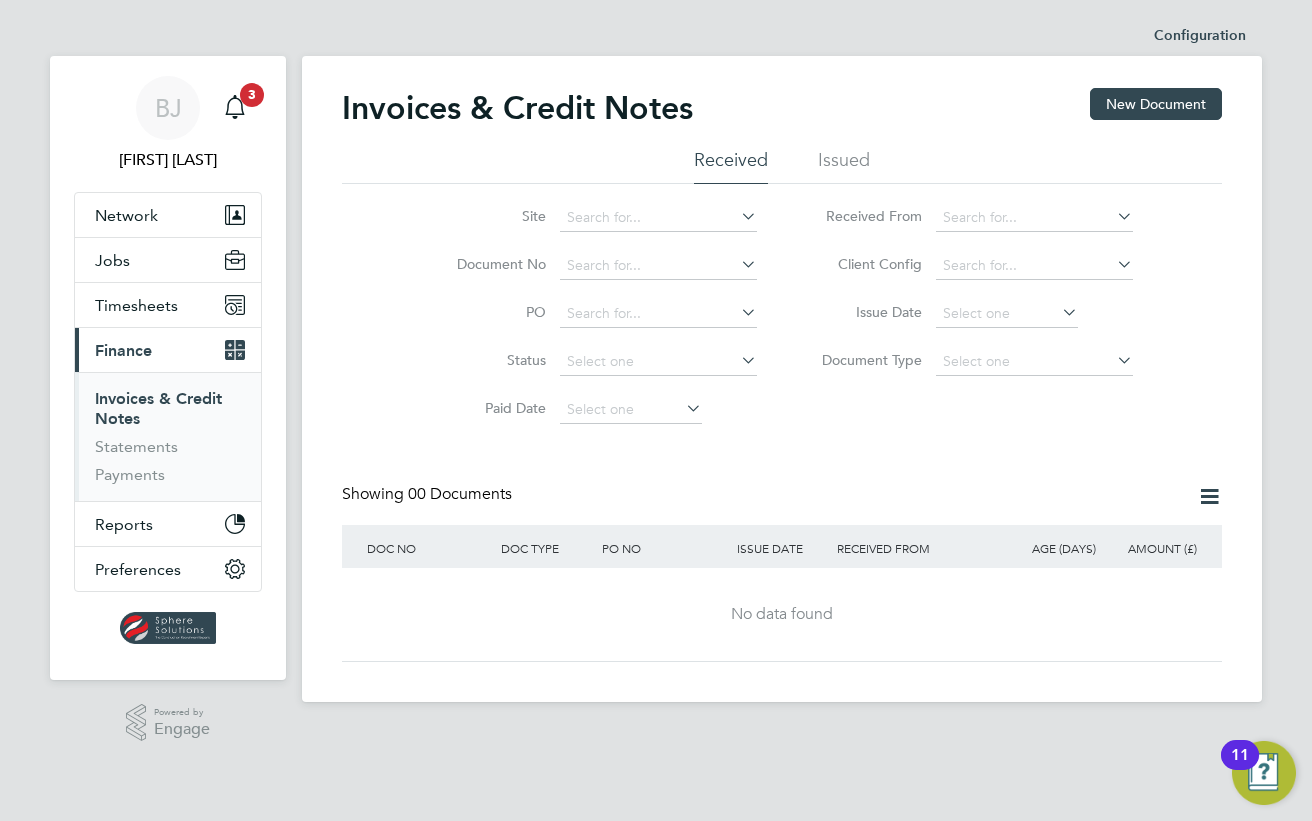 click on "Issued" 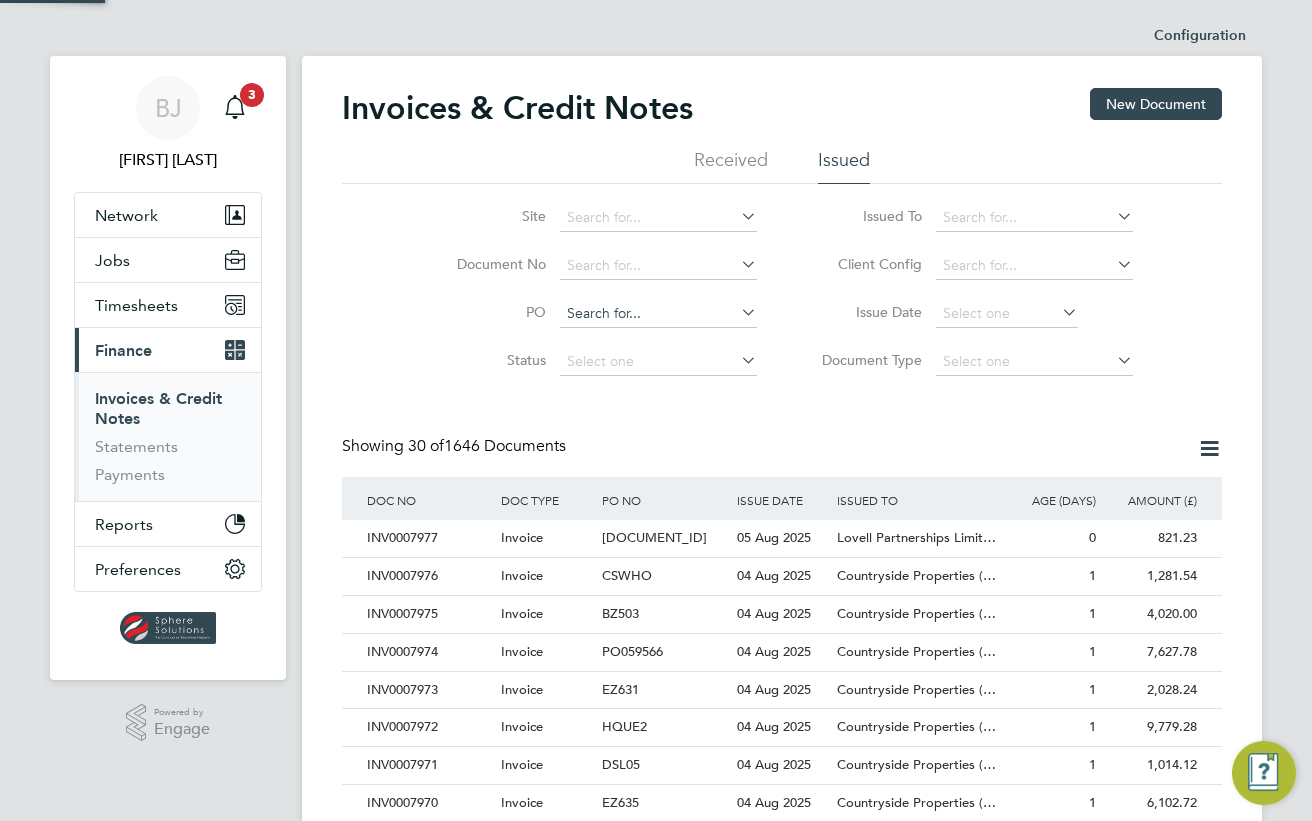 scroll, scrollTop: 10, scrollLeft: 10, axis: both 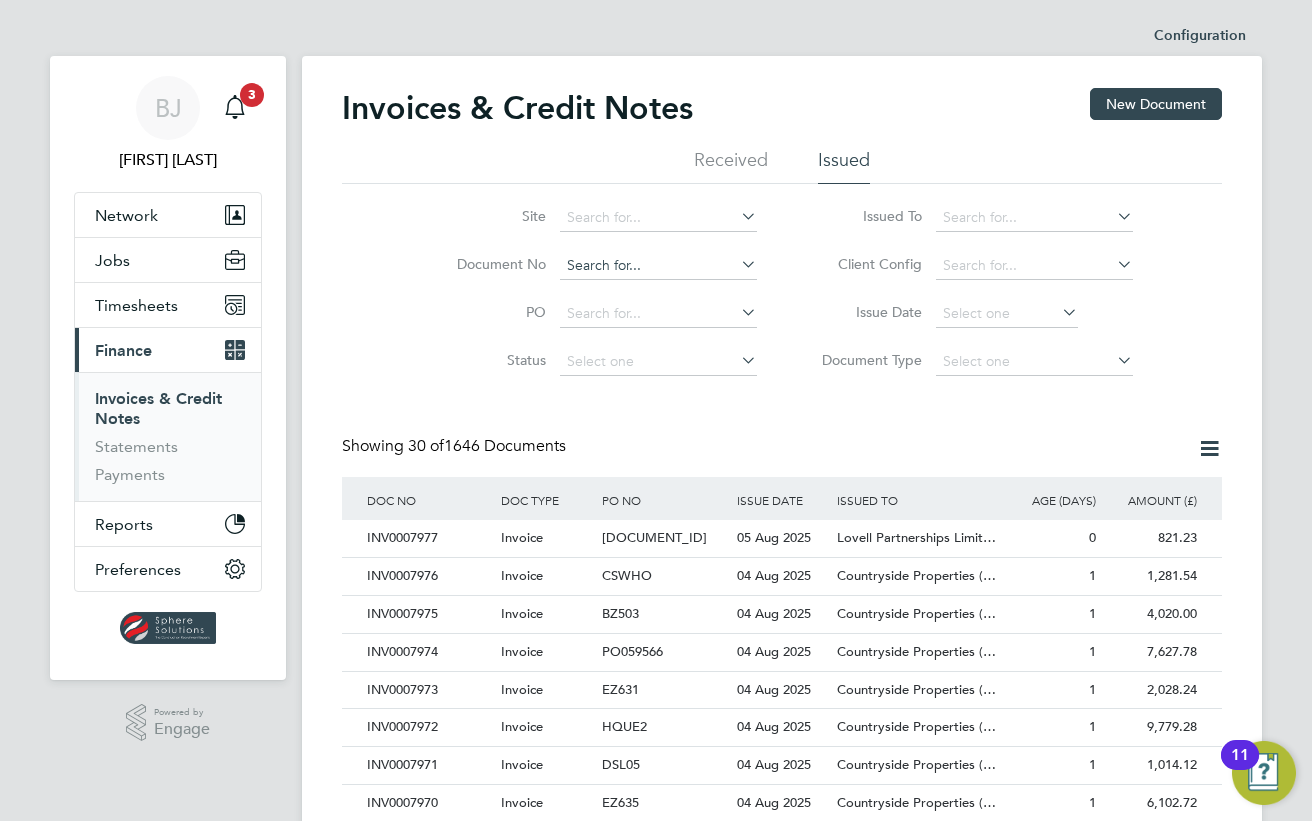 click 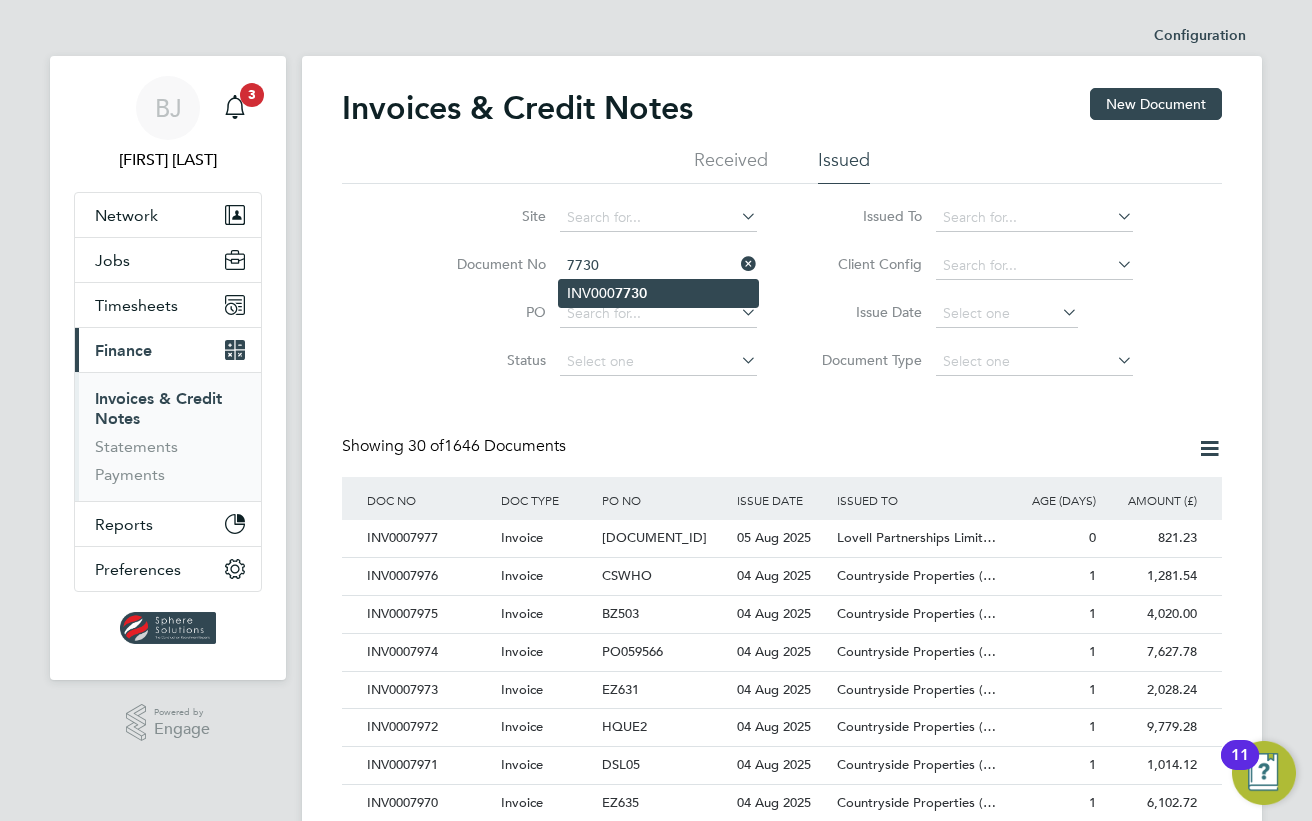 click on "INV000 7730" 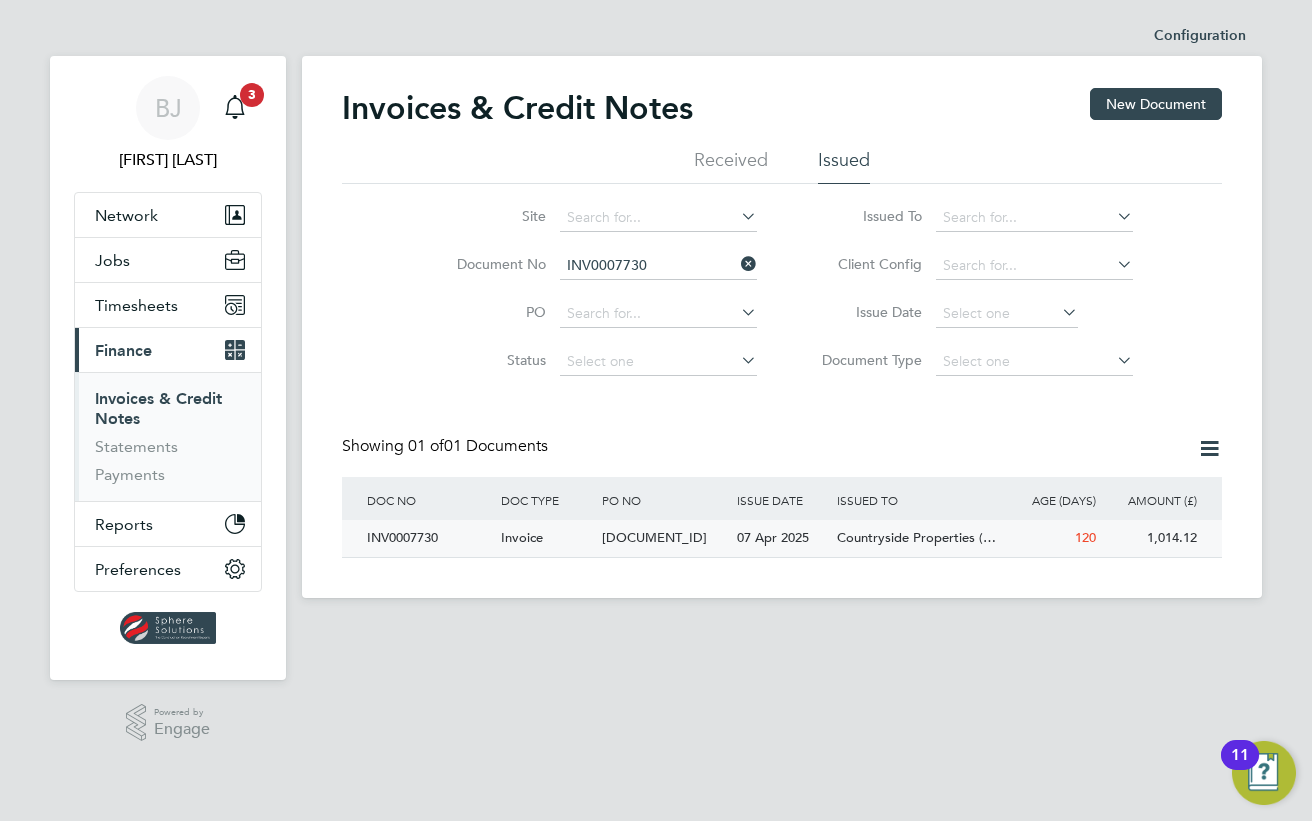 click on "1,014.12" 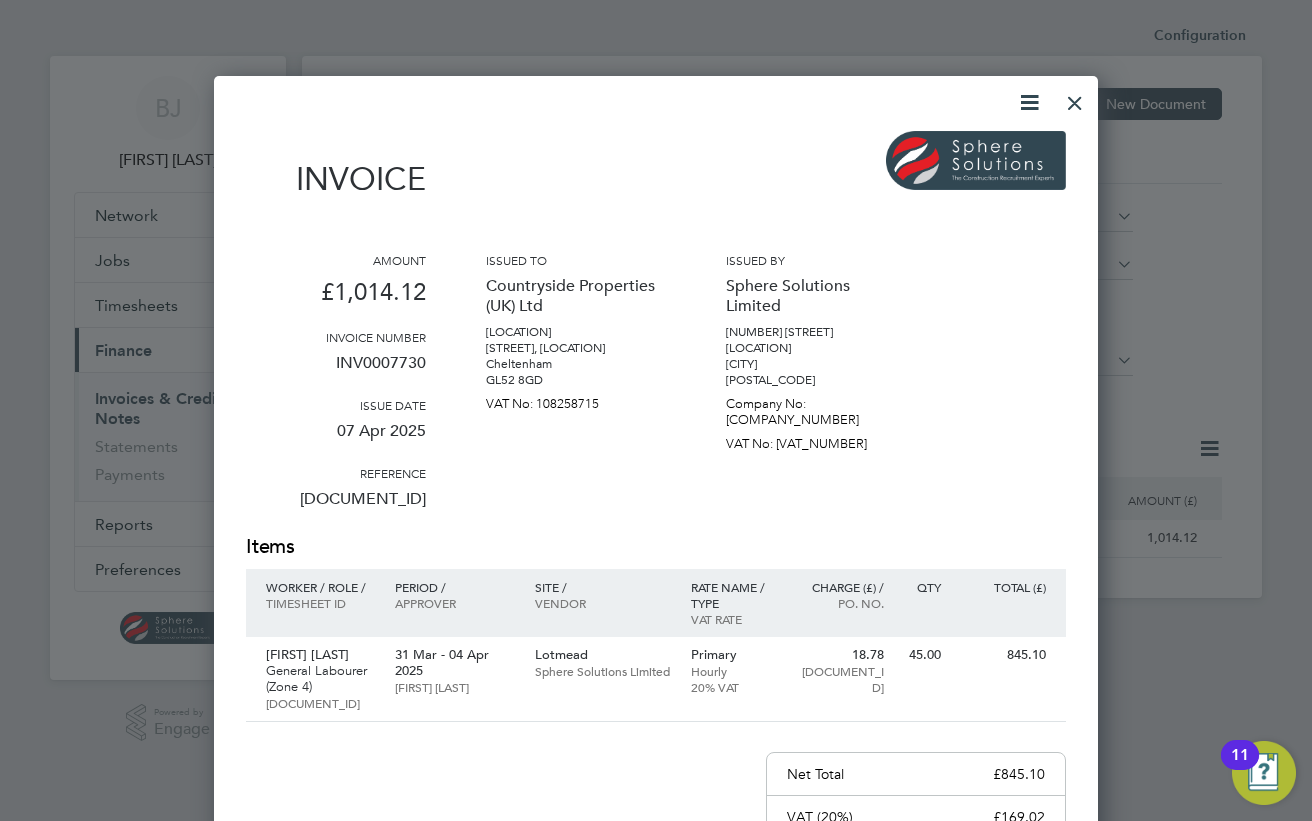 click at bounding box center (1029, 102) 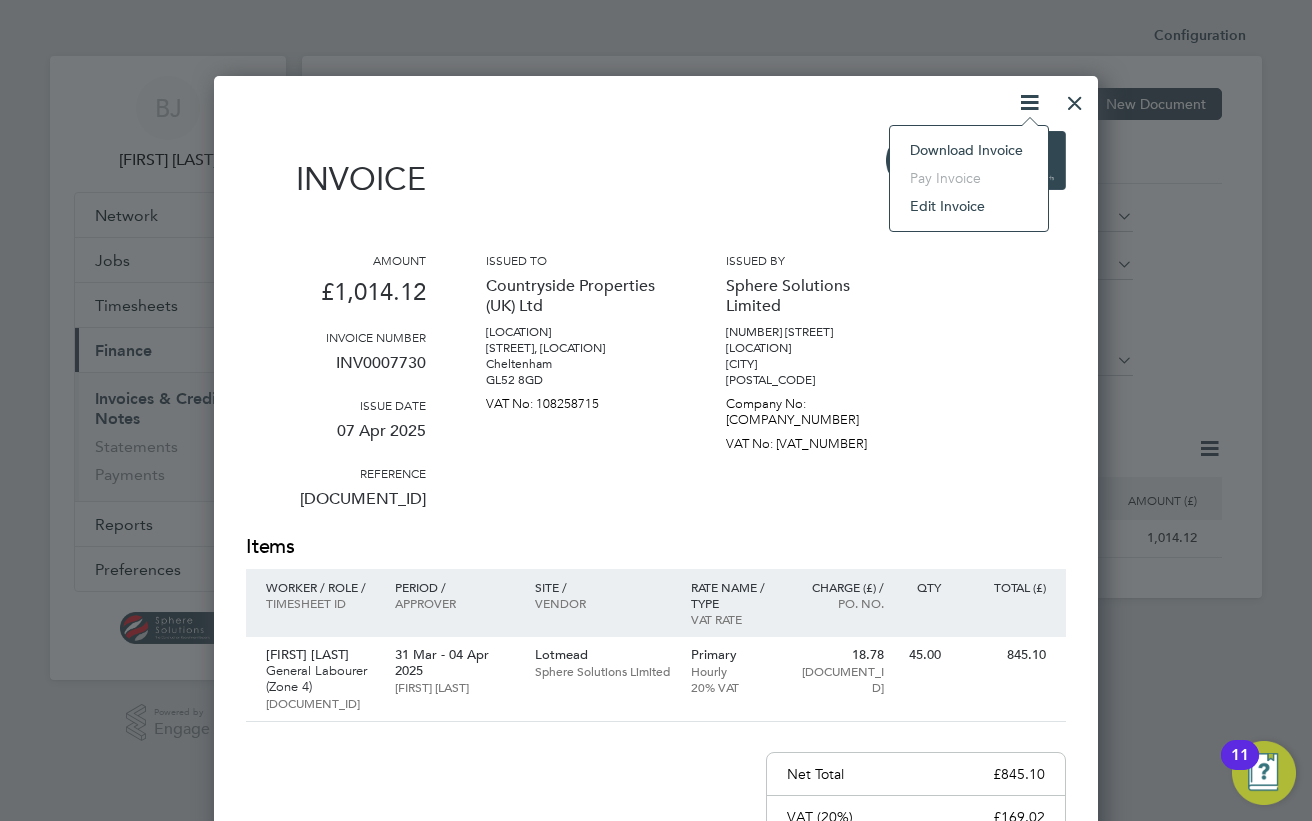 click on "Download Invoice" 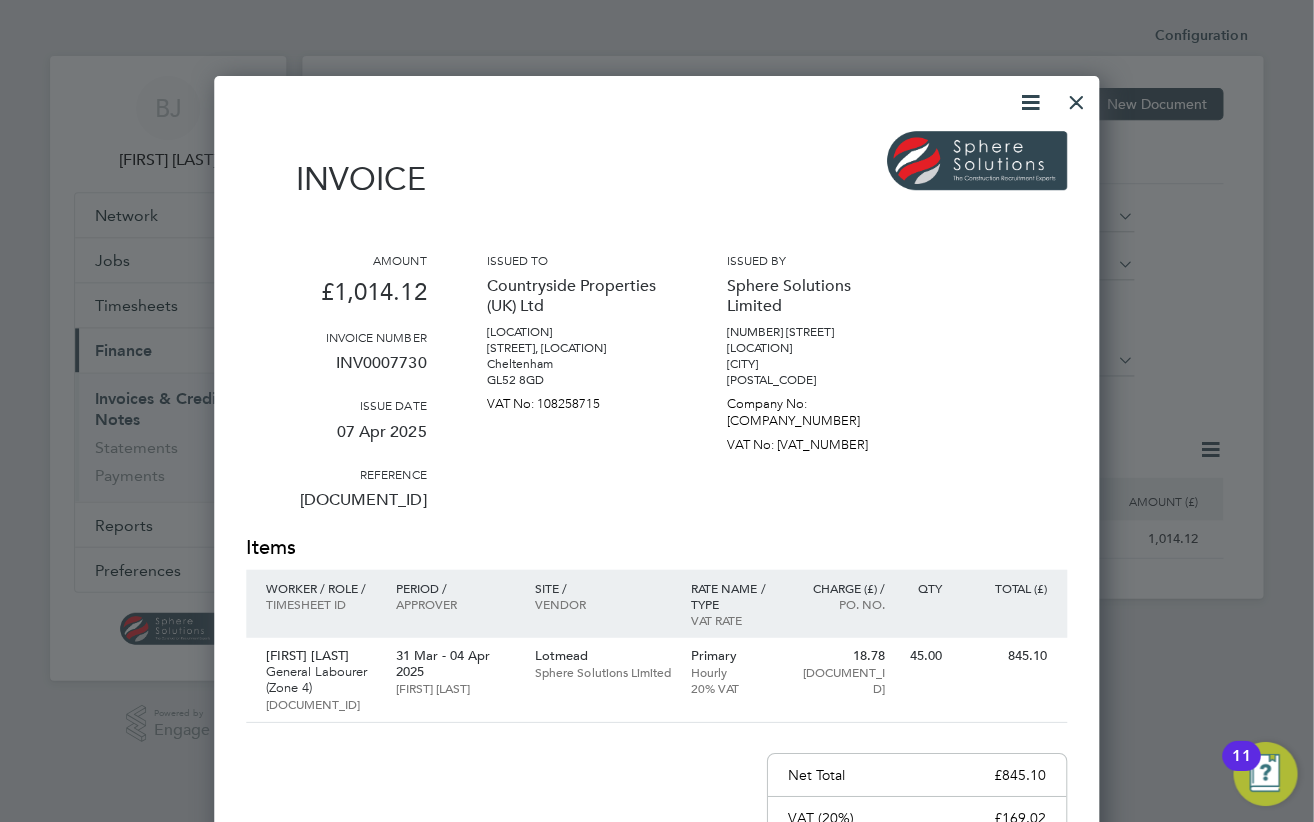 scroll, scrollTop: 10, scrollLeft: 9, axis: both 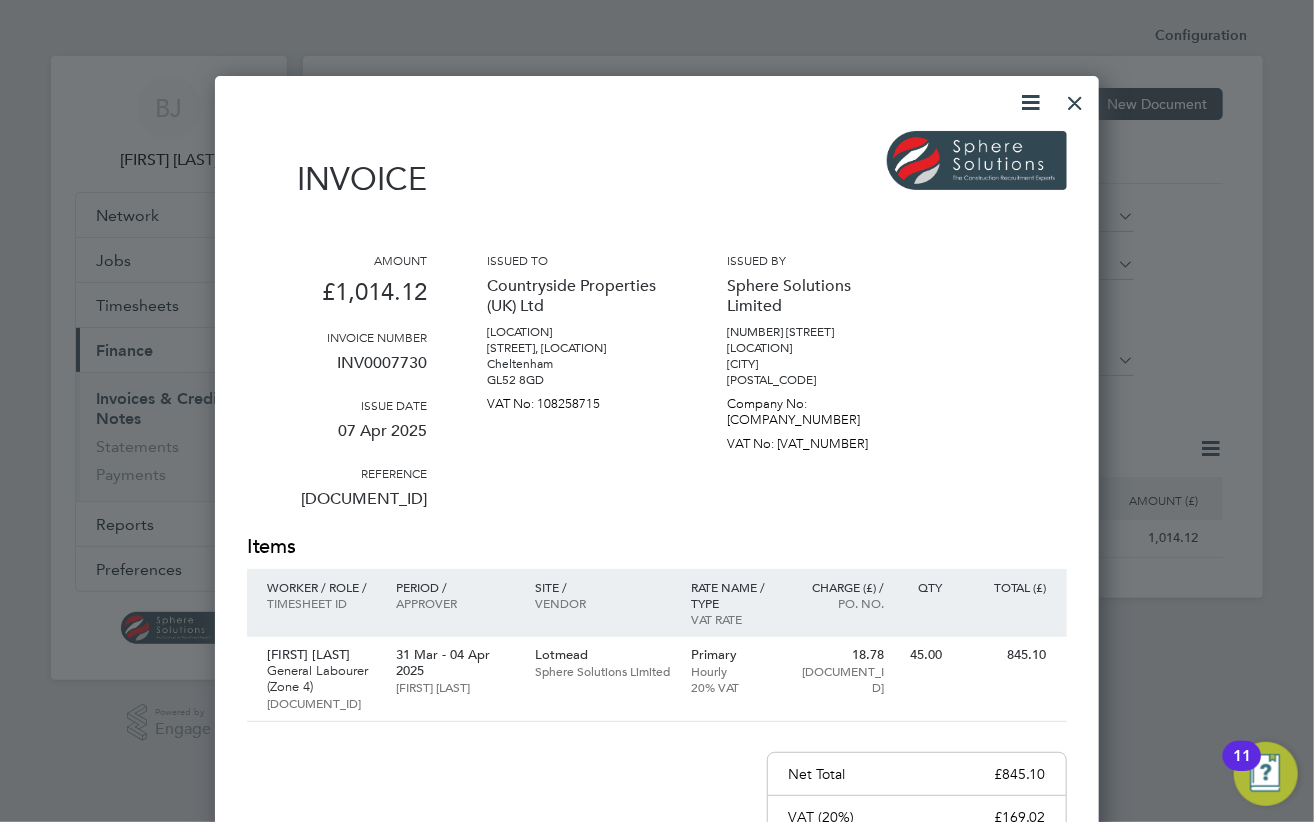 click at bounding box center (1076, 98) 